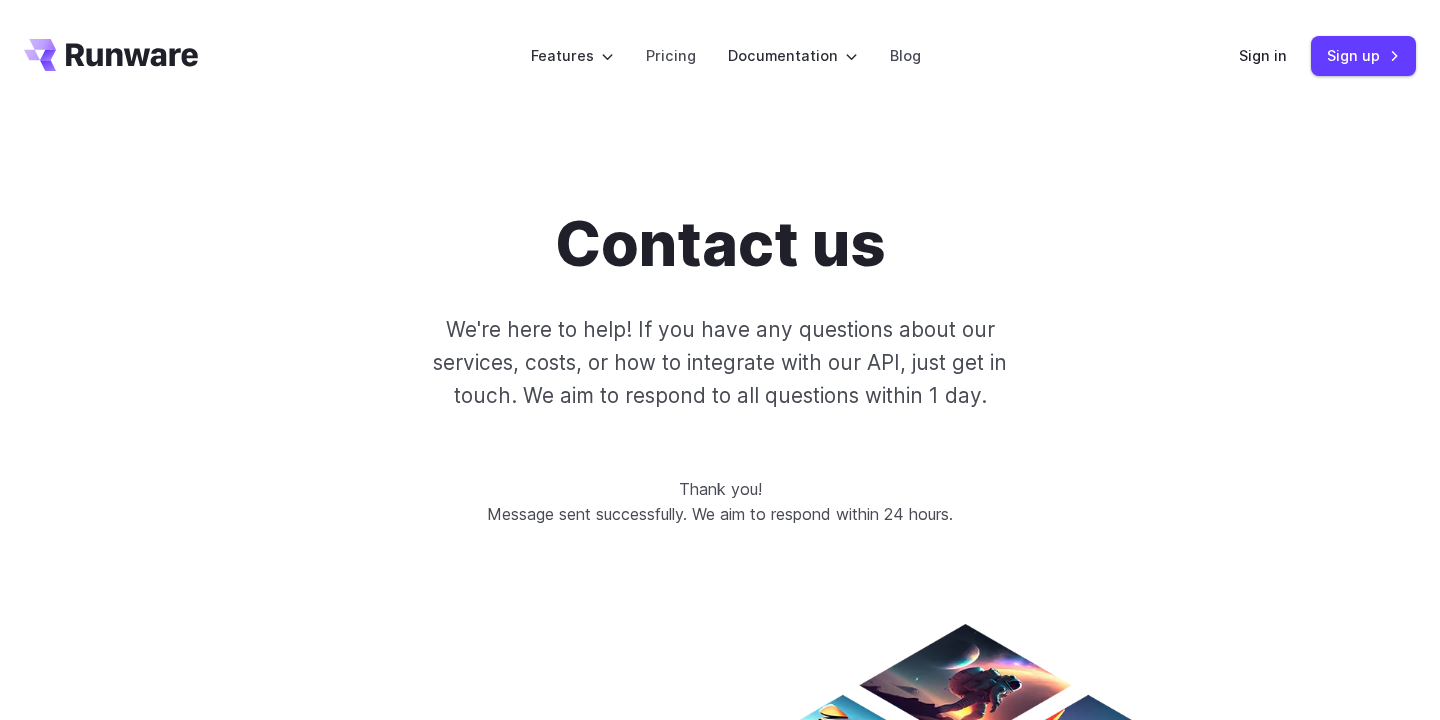 scroll, scrollTop: 0, scrollLeft: 0, axis: both 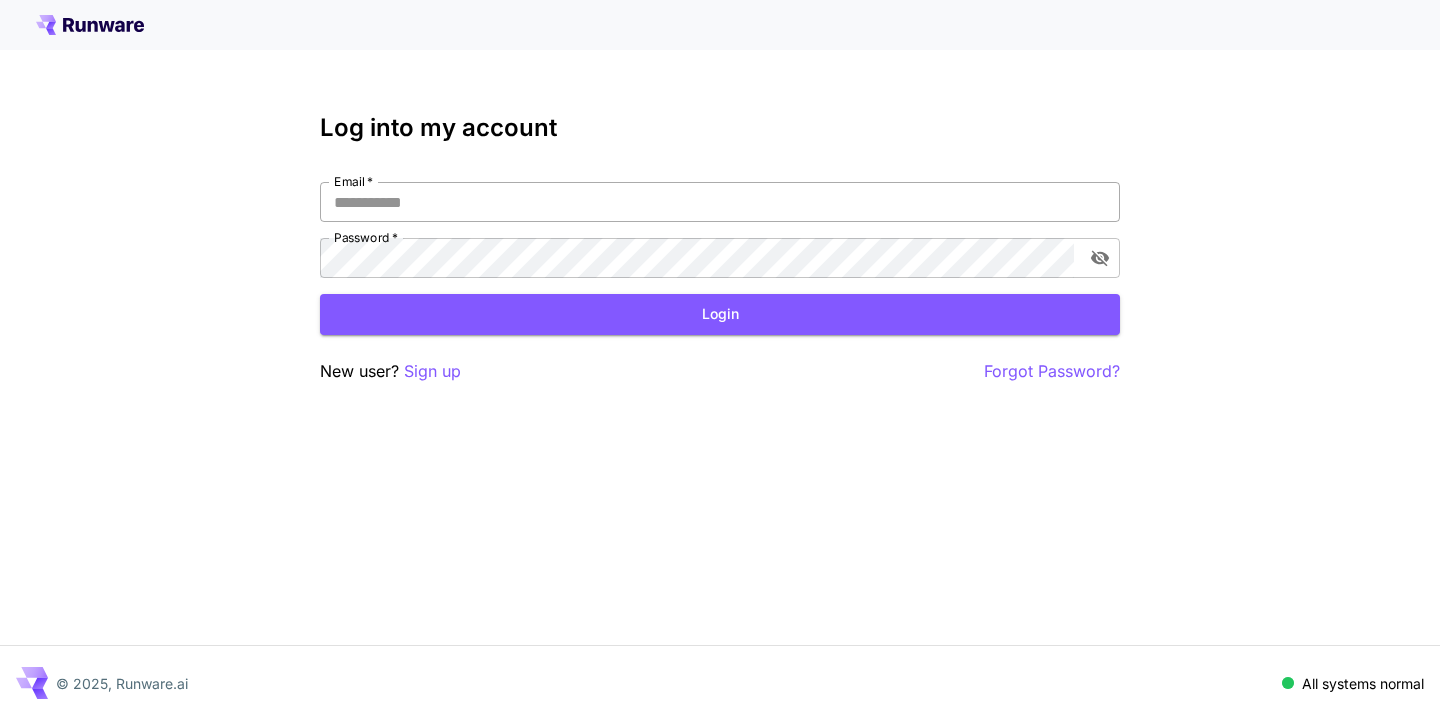 click on "Email   *" at bounding box center [720, 202] 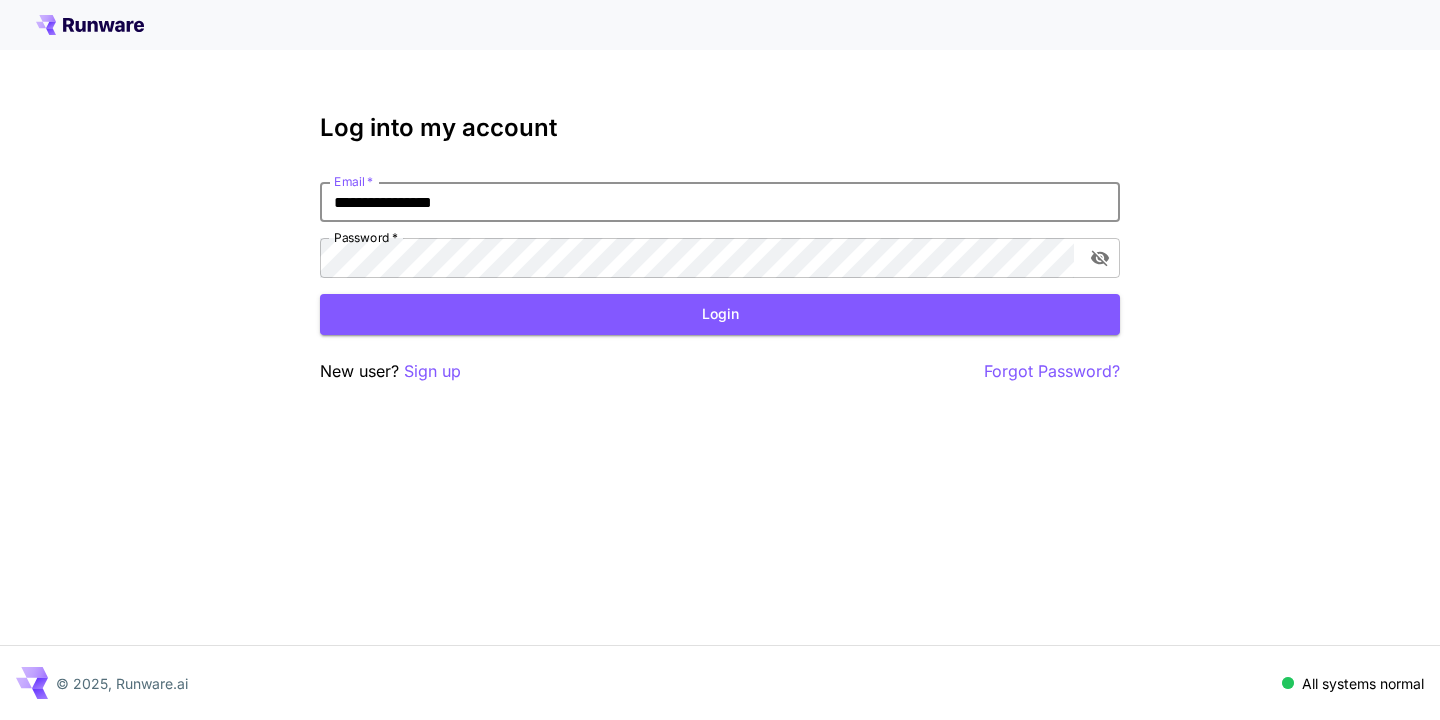 type on "**********" 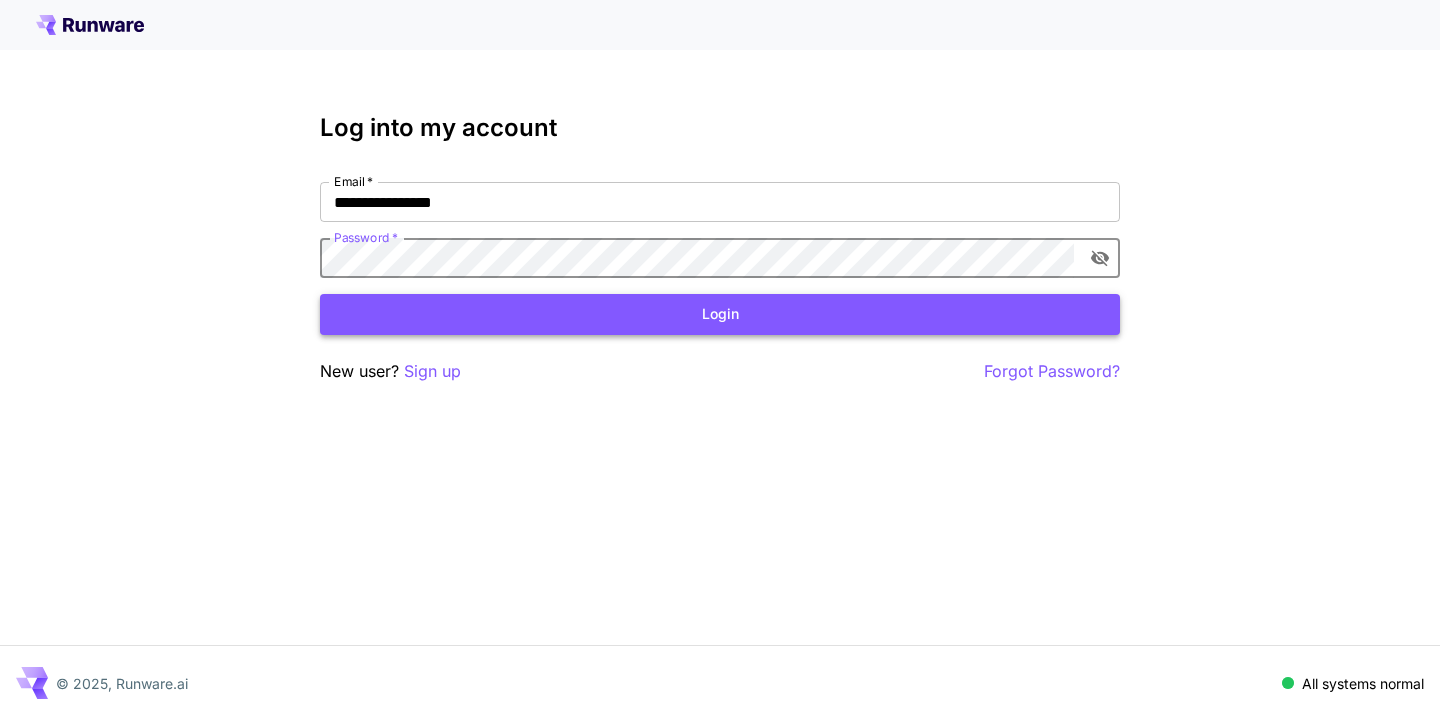 click on "Login" at bounding box center [720, 314] 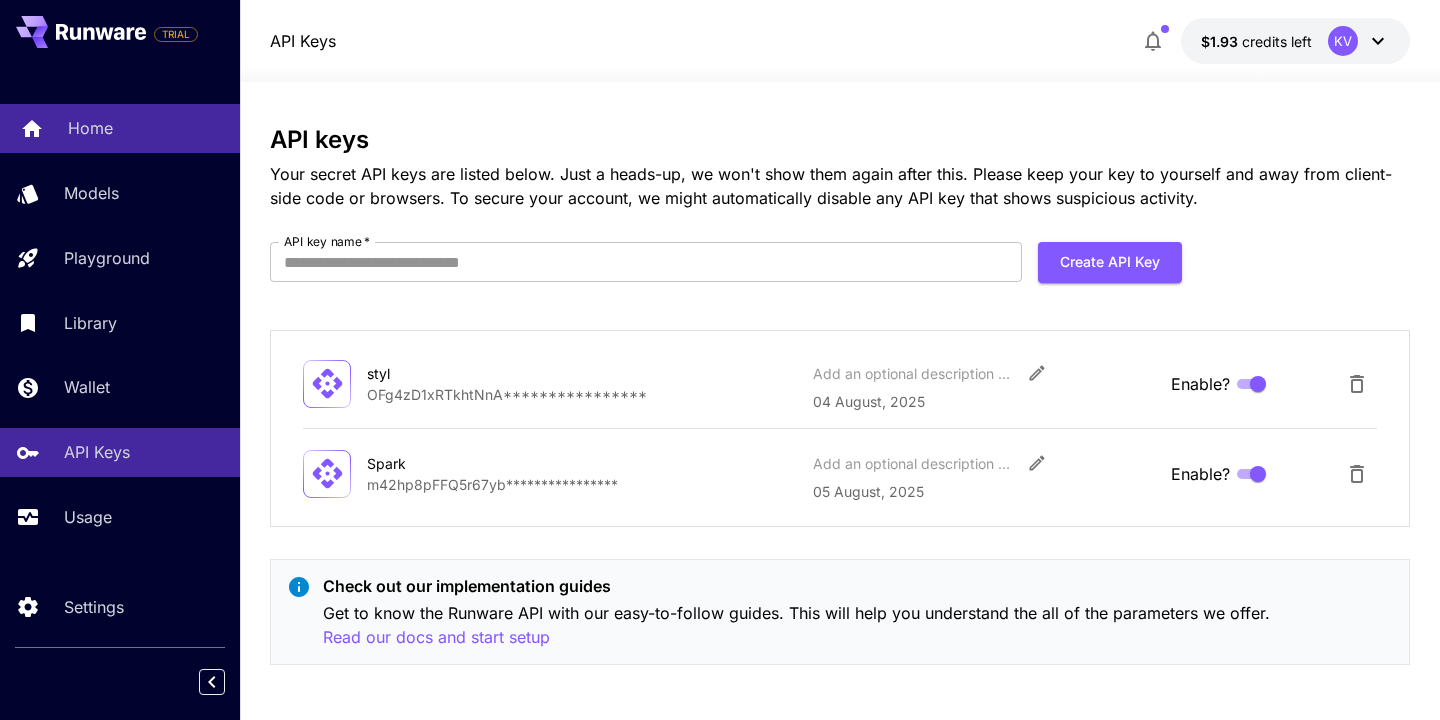 click on "Home" at bounding box center [90, 128] 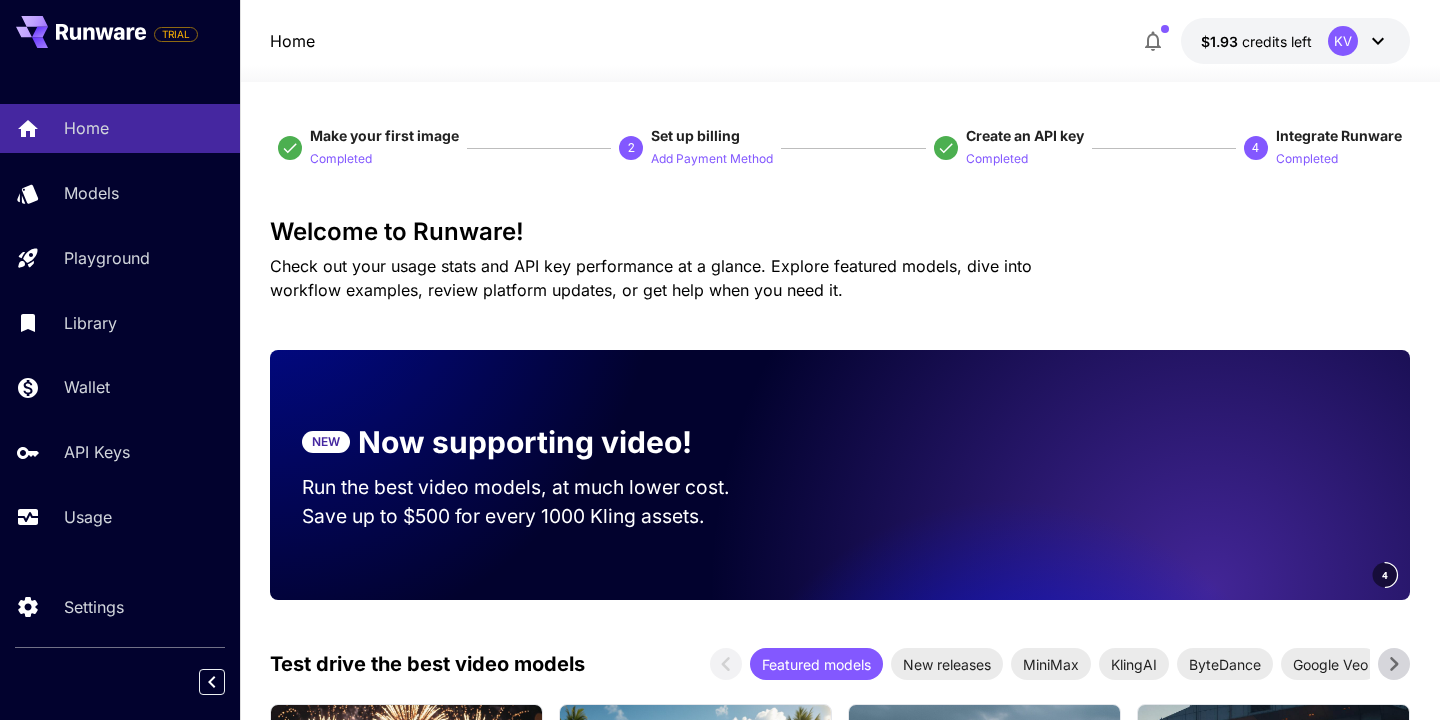 click on "Home Models Playground Library Wallet API Keys Usage" at bounding box center (120, 322) 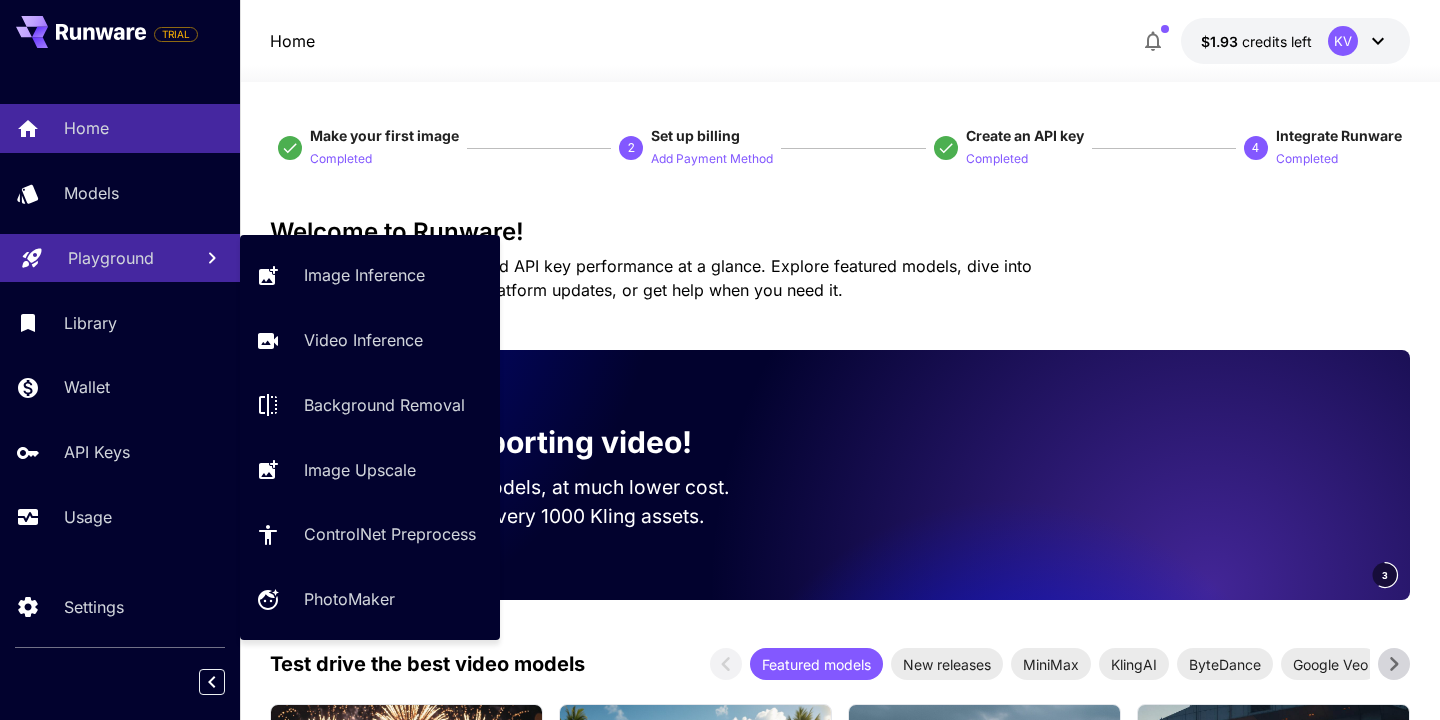 click on "Playground" at bounding box center (111, 258) 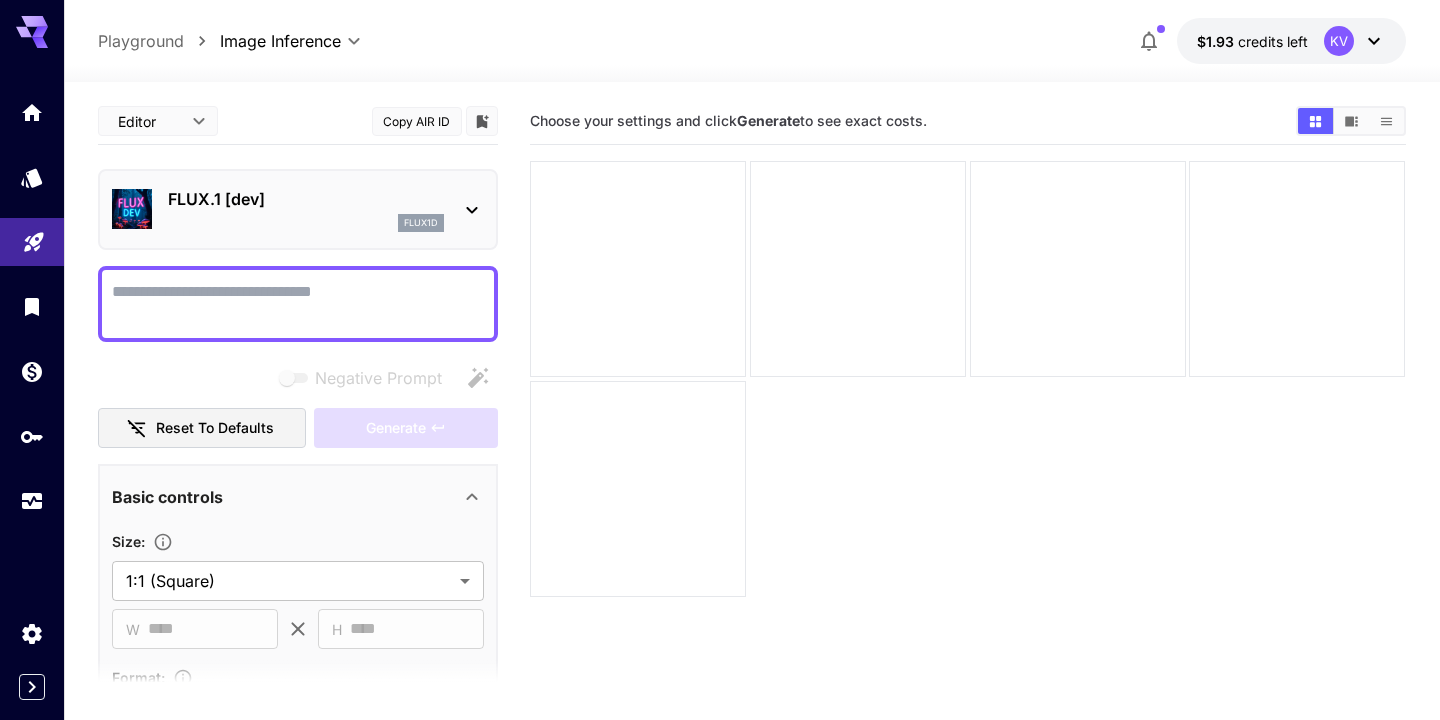 click on "**********" at bounding box center [720, 439] 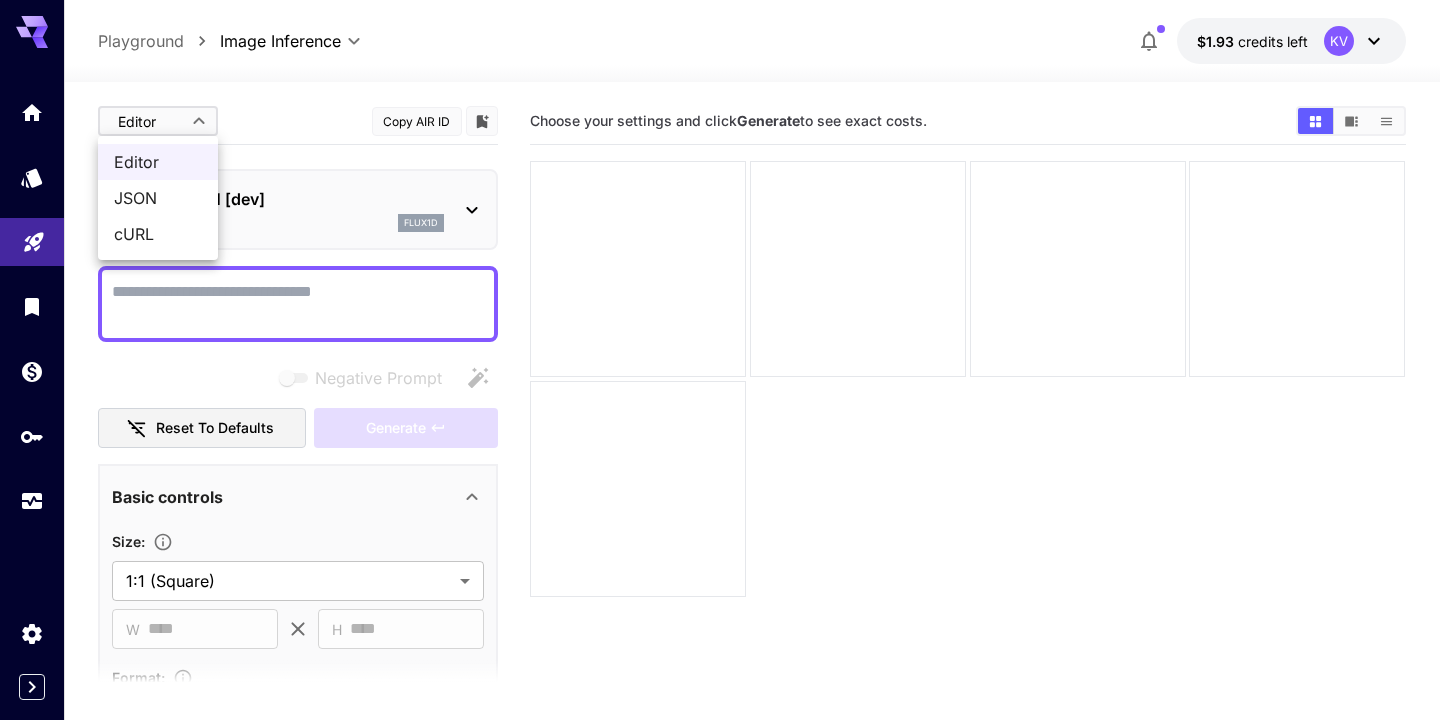 click at bounding box center [720, 360] 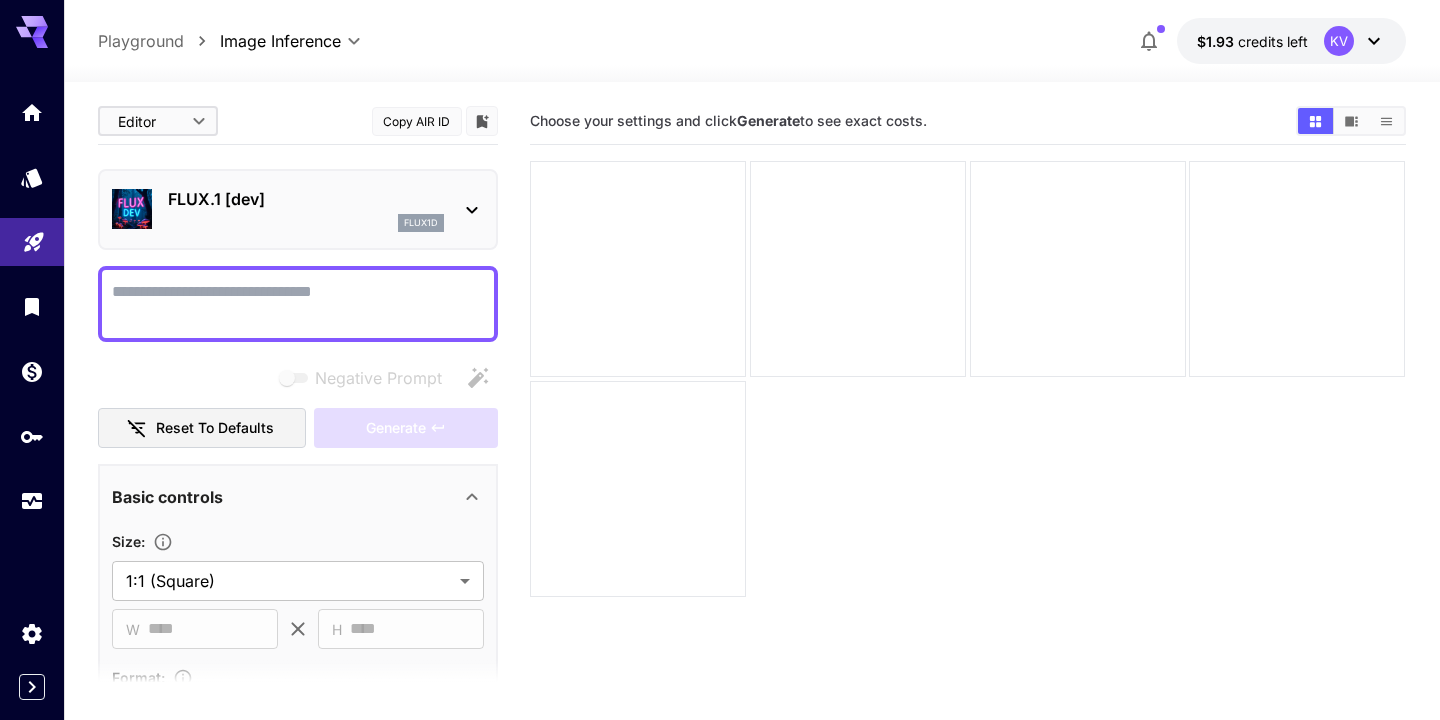 click on "**********" at bounding box center [720, 439] 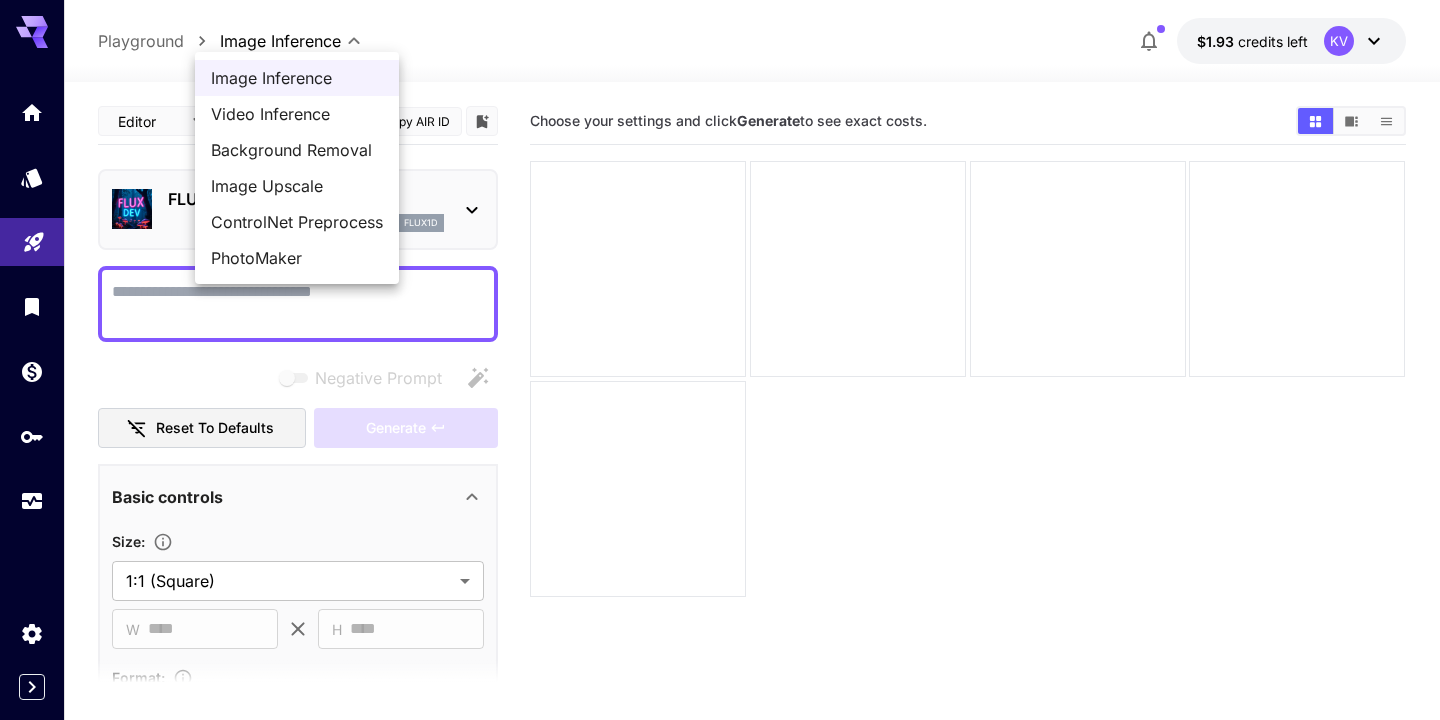 click on "Background Removal" at bounding box center (297, 150) 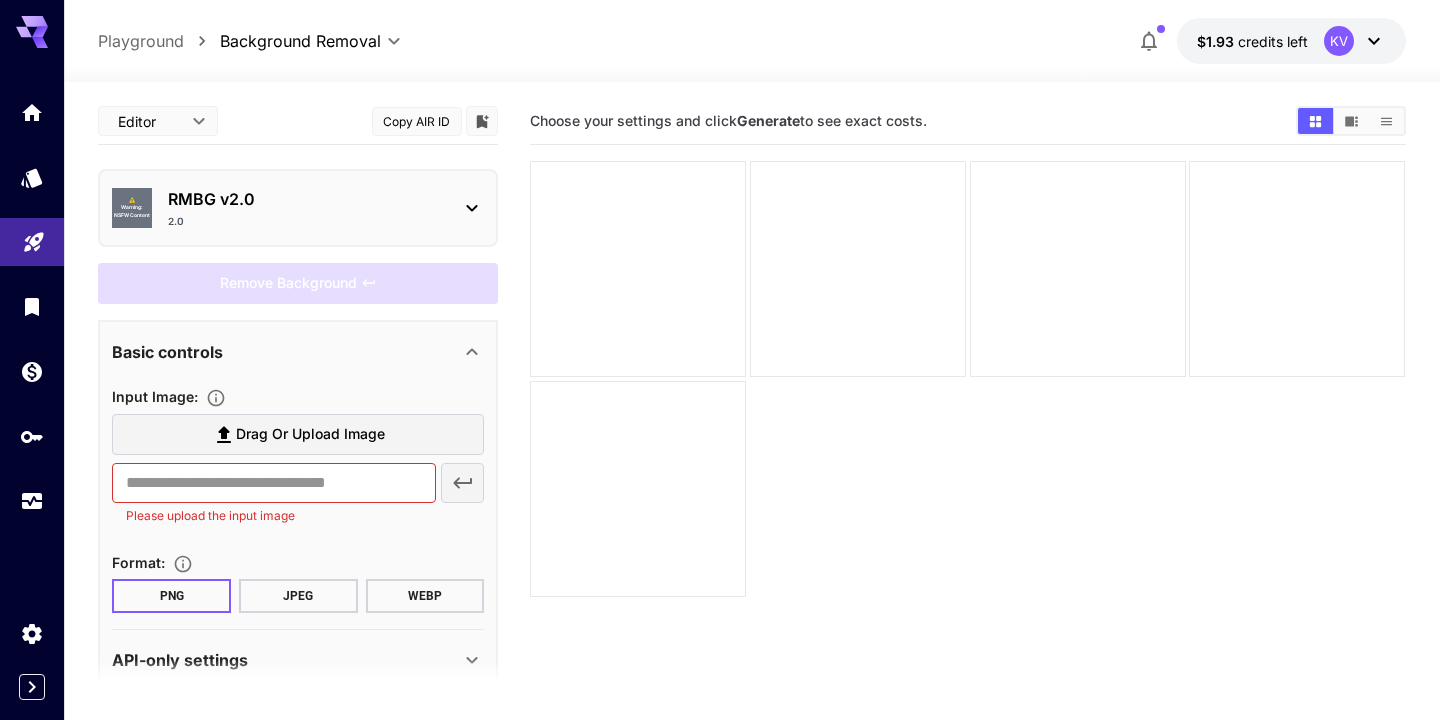 click on "Drag or upload image" at bounding box center (310, 434) 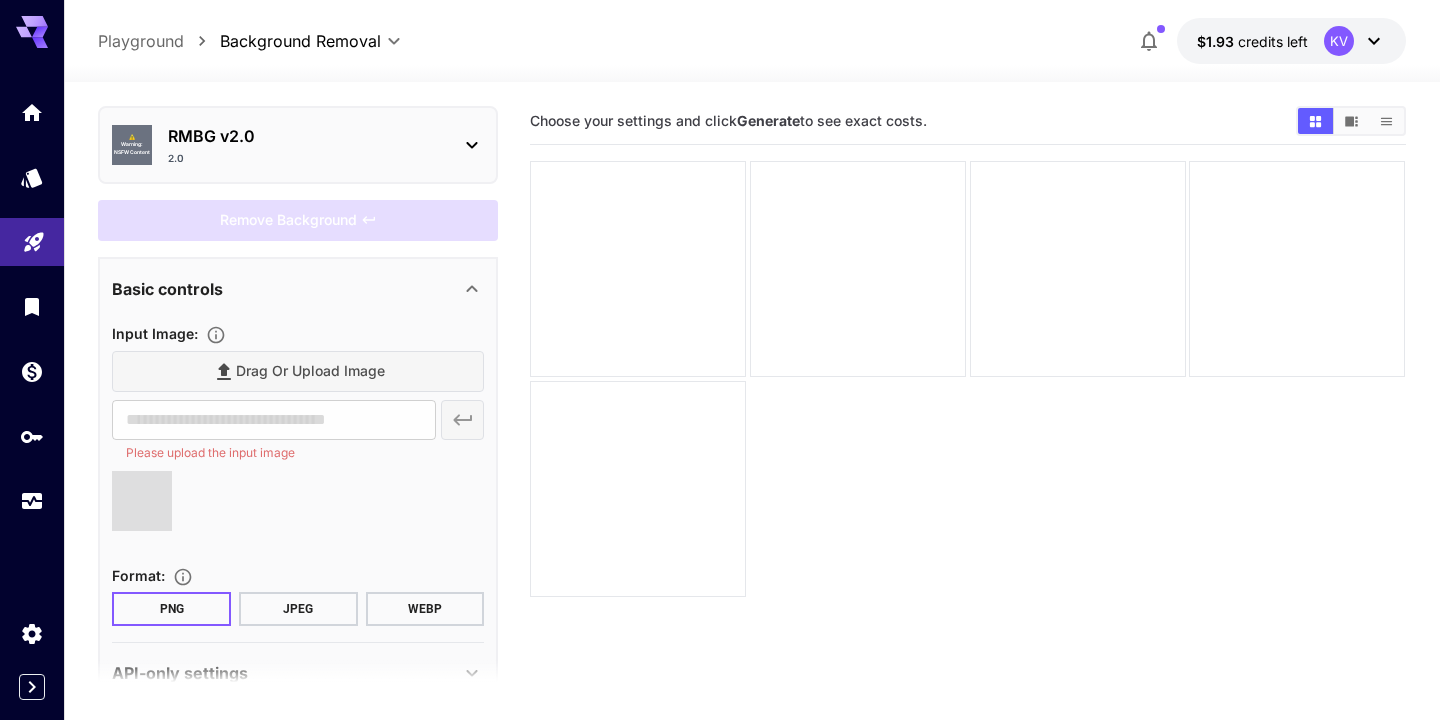 scroll, scrollTop: 108, scrollLeft: 0, axis: vertical 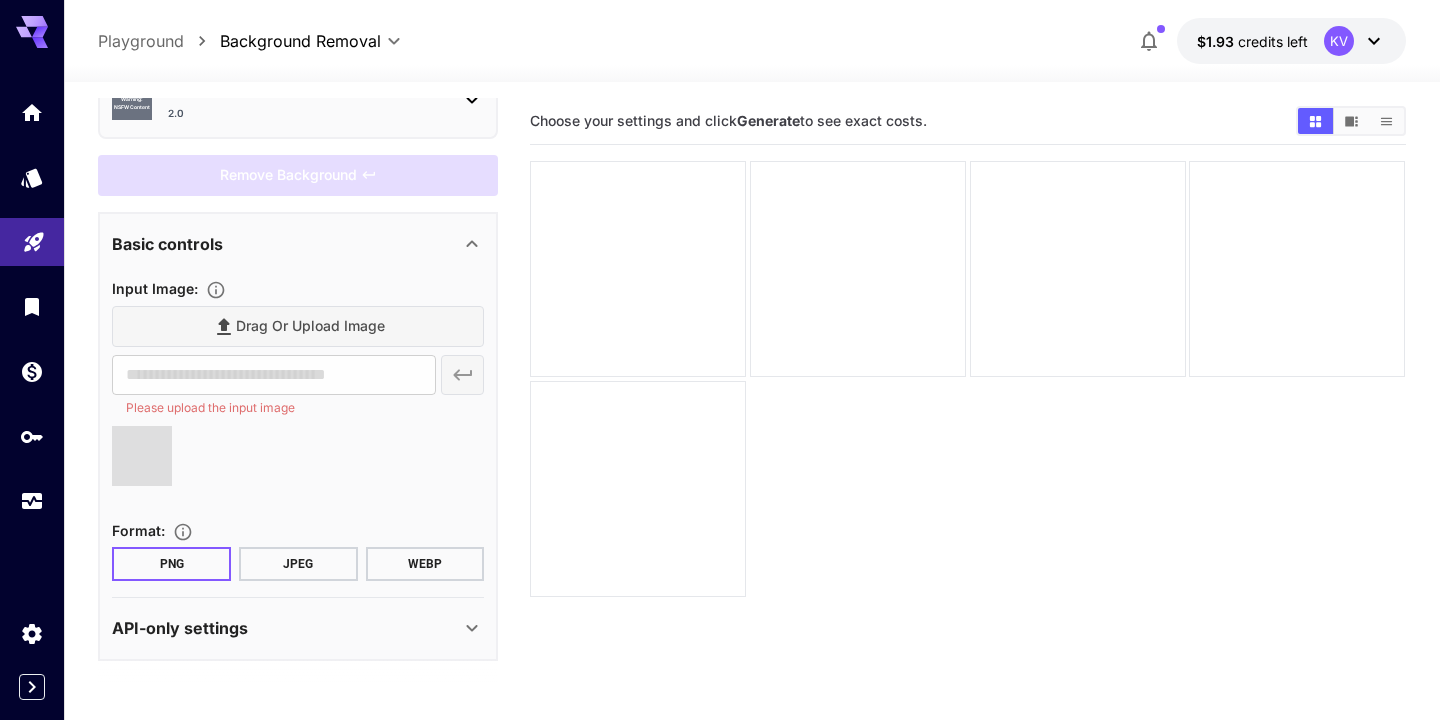 click on "$1.93    credits left  KV" at bounding box center (1291, 41) 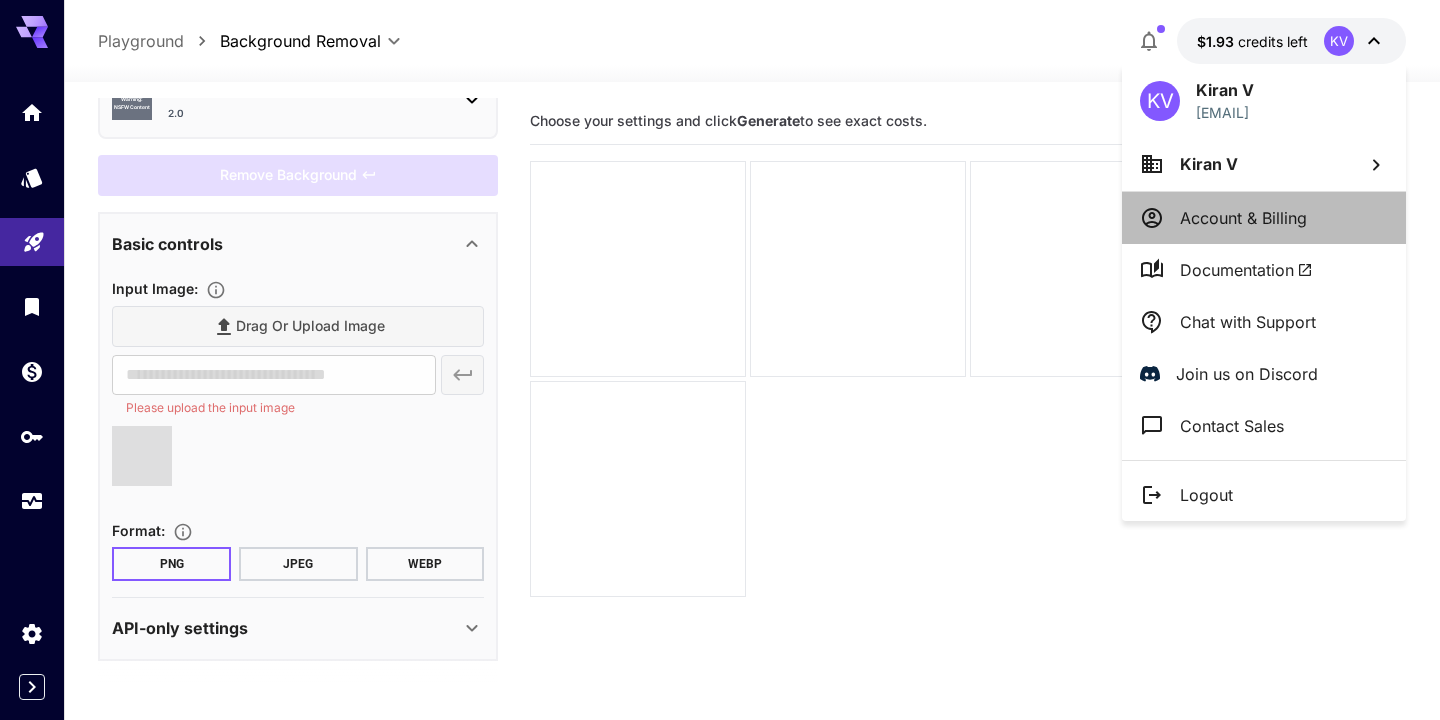 click on "Account & Billing" at bounding box center (1264, 218) 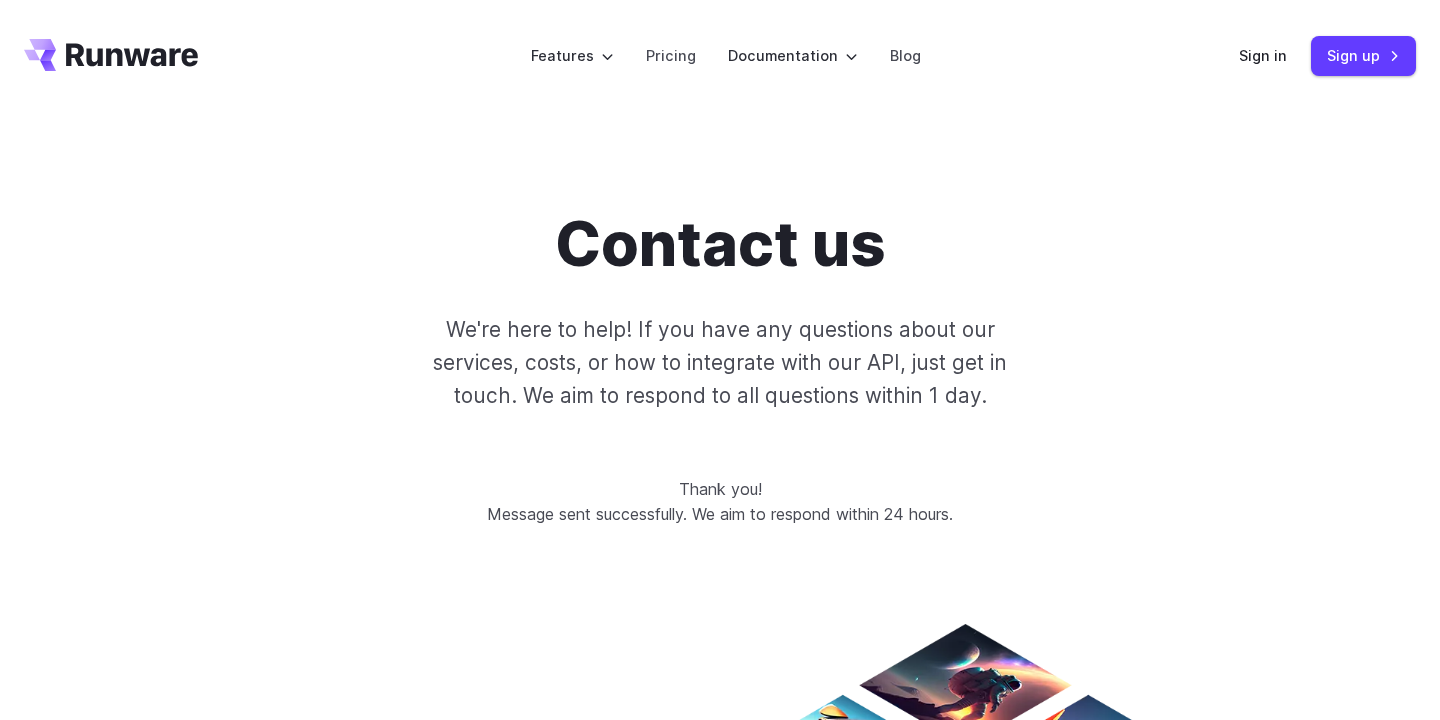 scroll, scrollTop: 0, scrollLeft: 0, axis: both 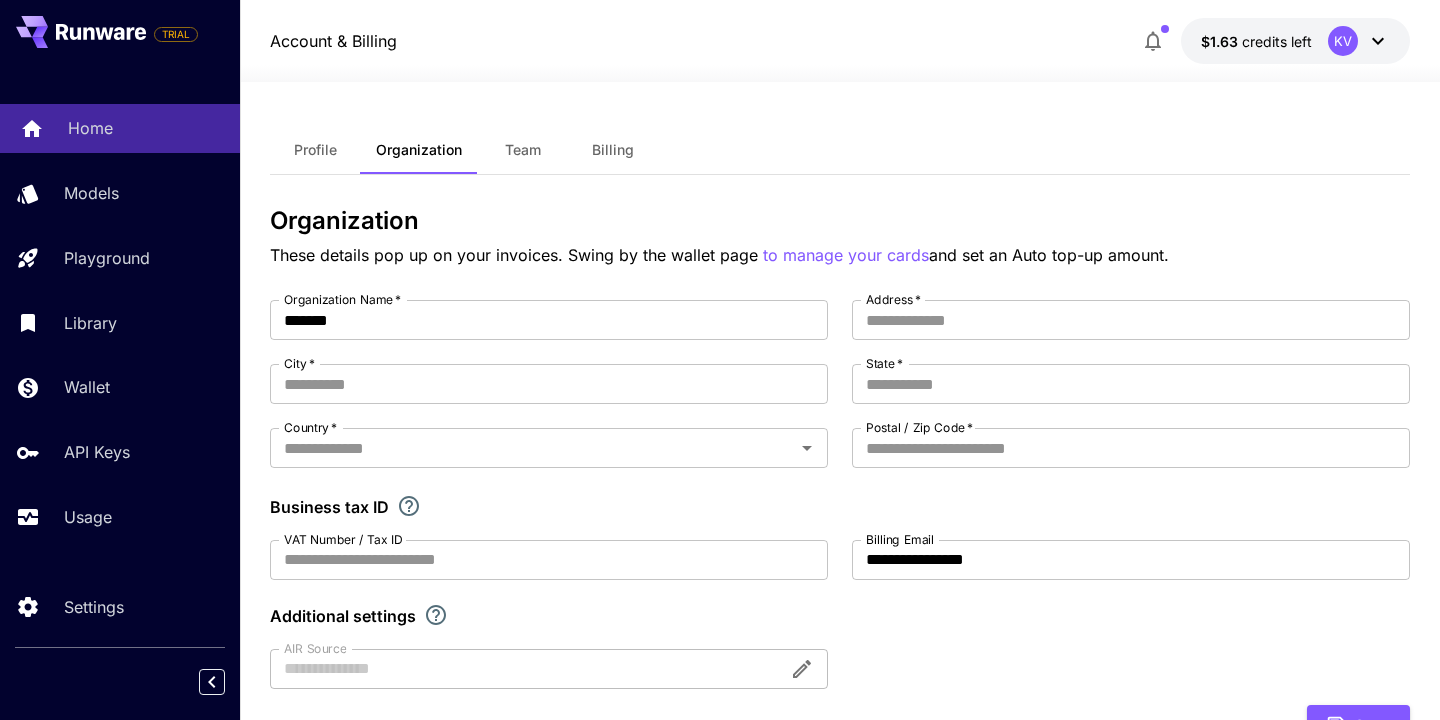 click on "Home" at bounding box center [146, 128] 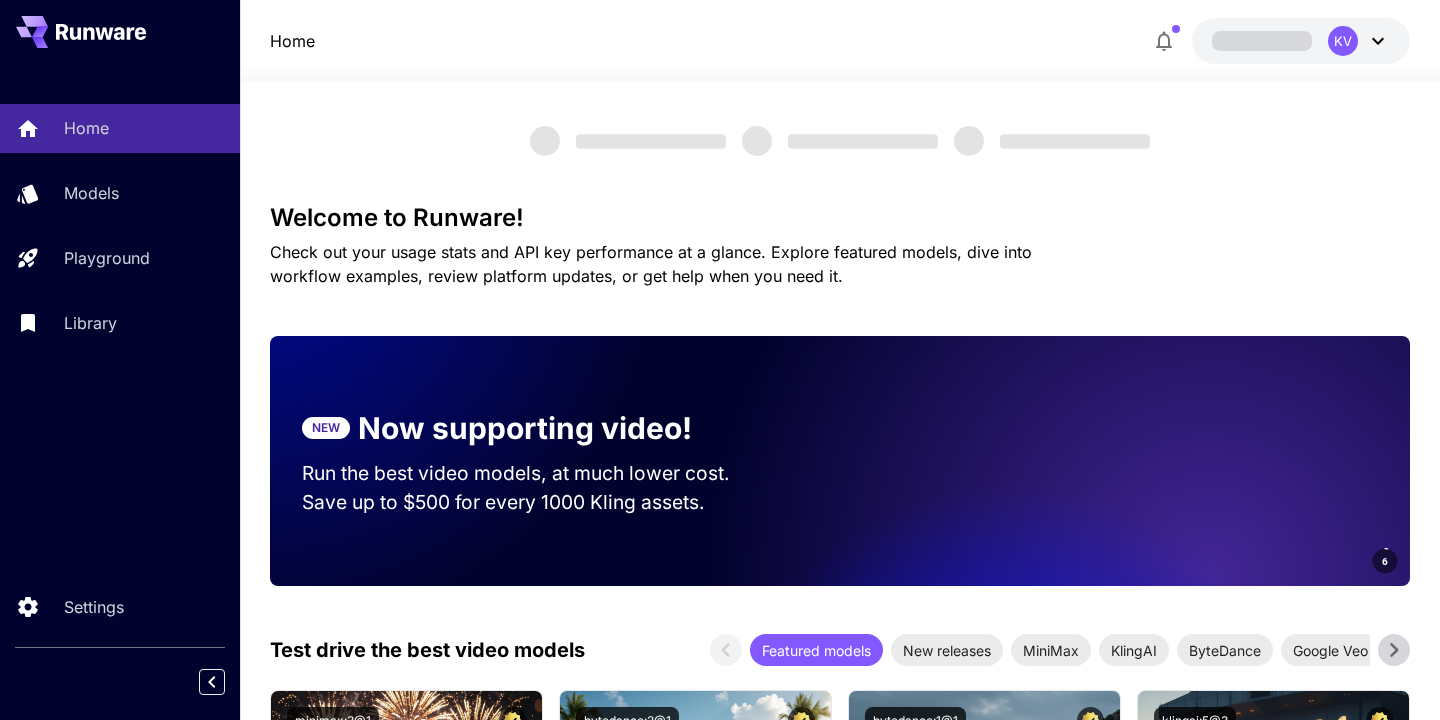 scroll, scrollTop: 0, scrollLeft: 0, axis: both 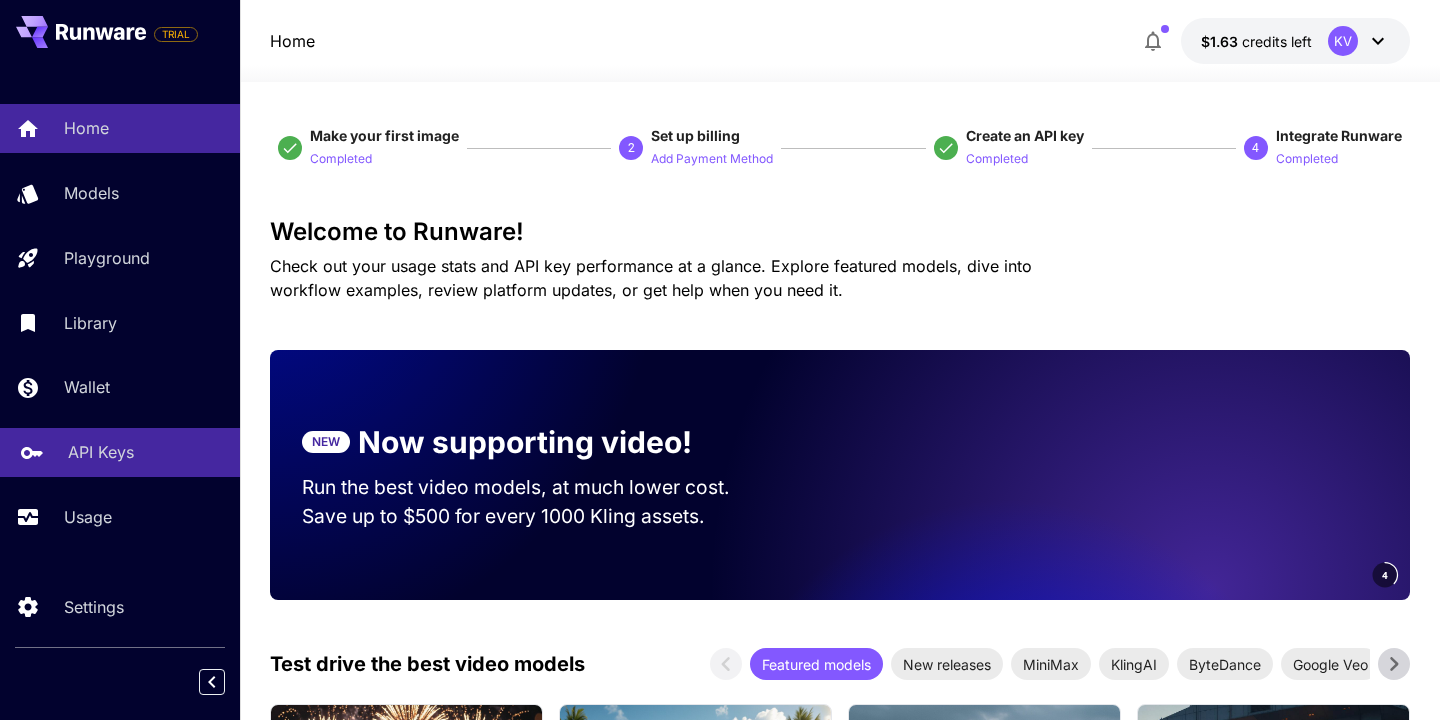 click on "API Keys" at bounding box center [101, 452] 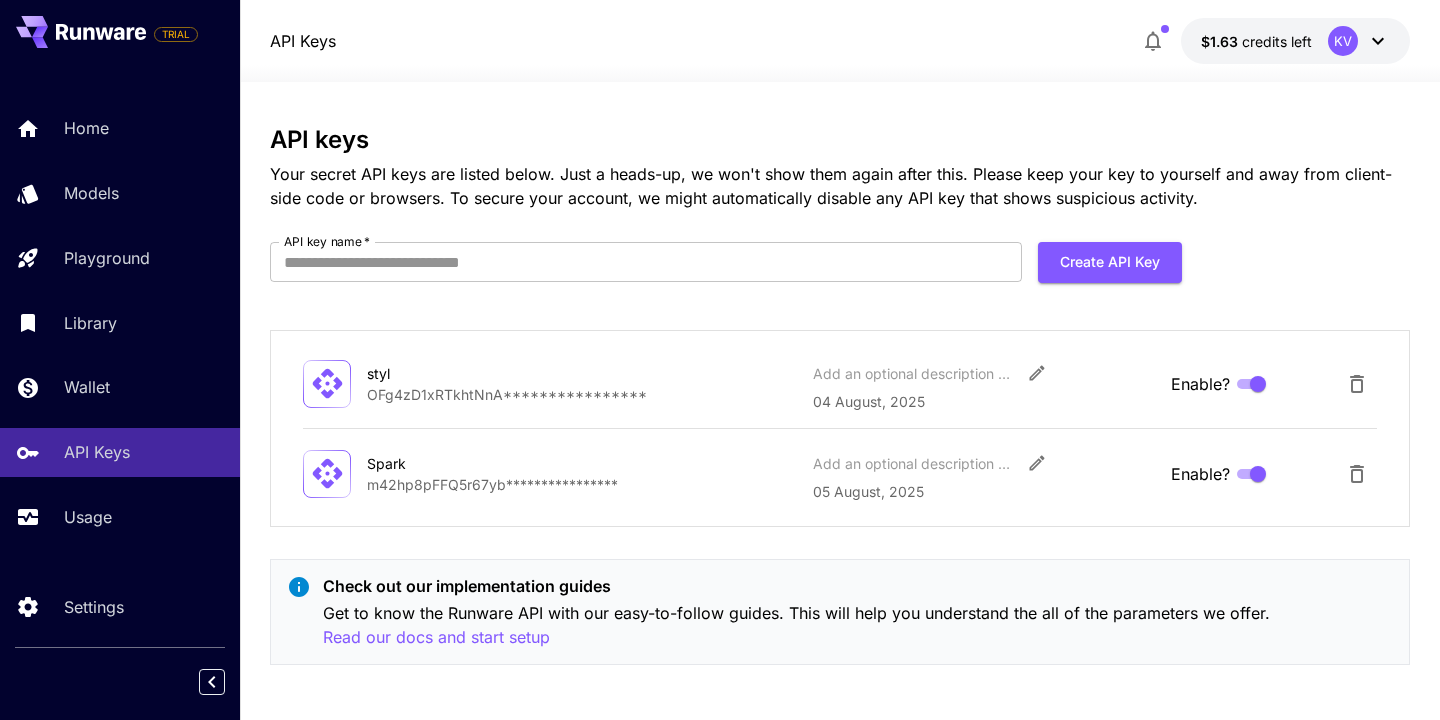 scroll, scrollTop: 5, scrollLeft: 0, axis: vertical 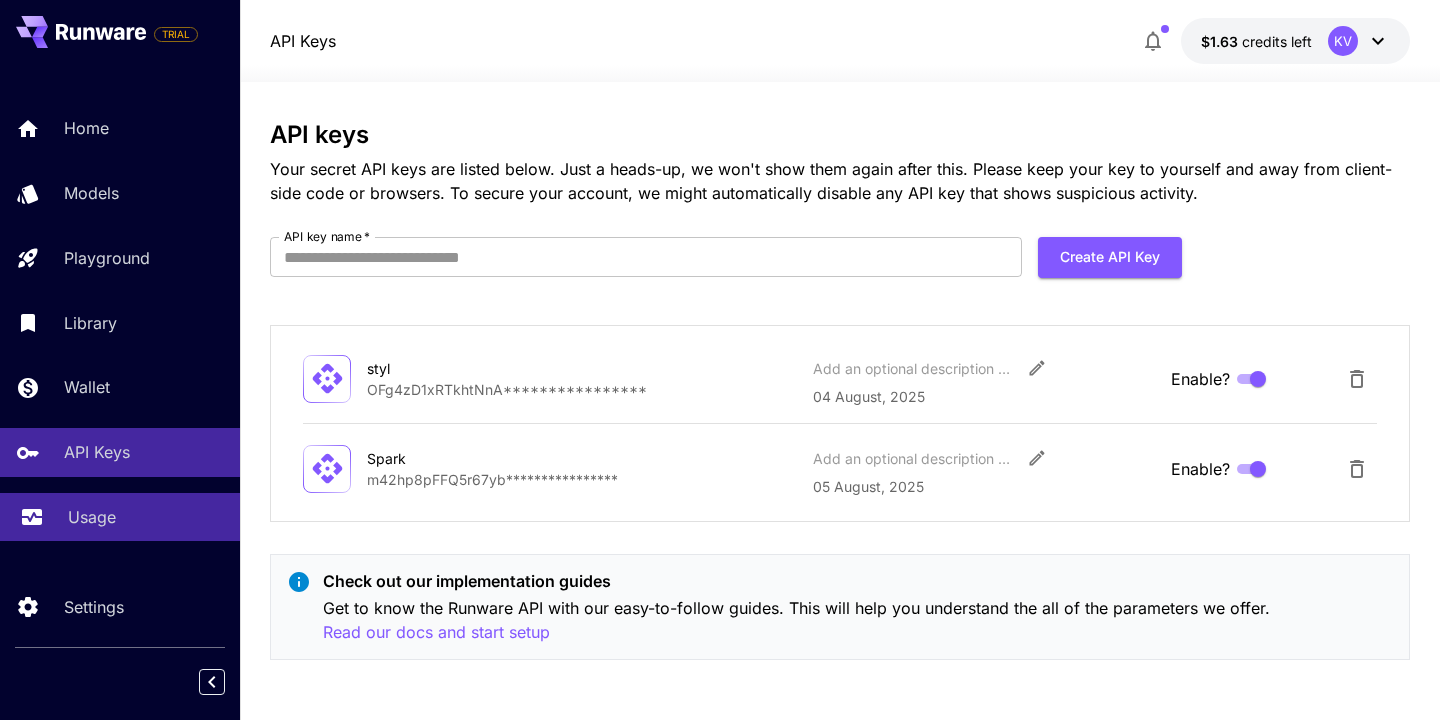 click on "Usage" at bounding box center (146, 517) 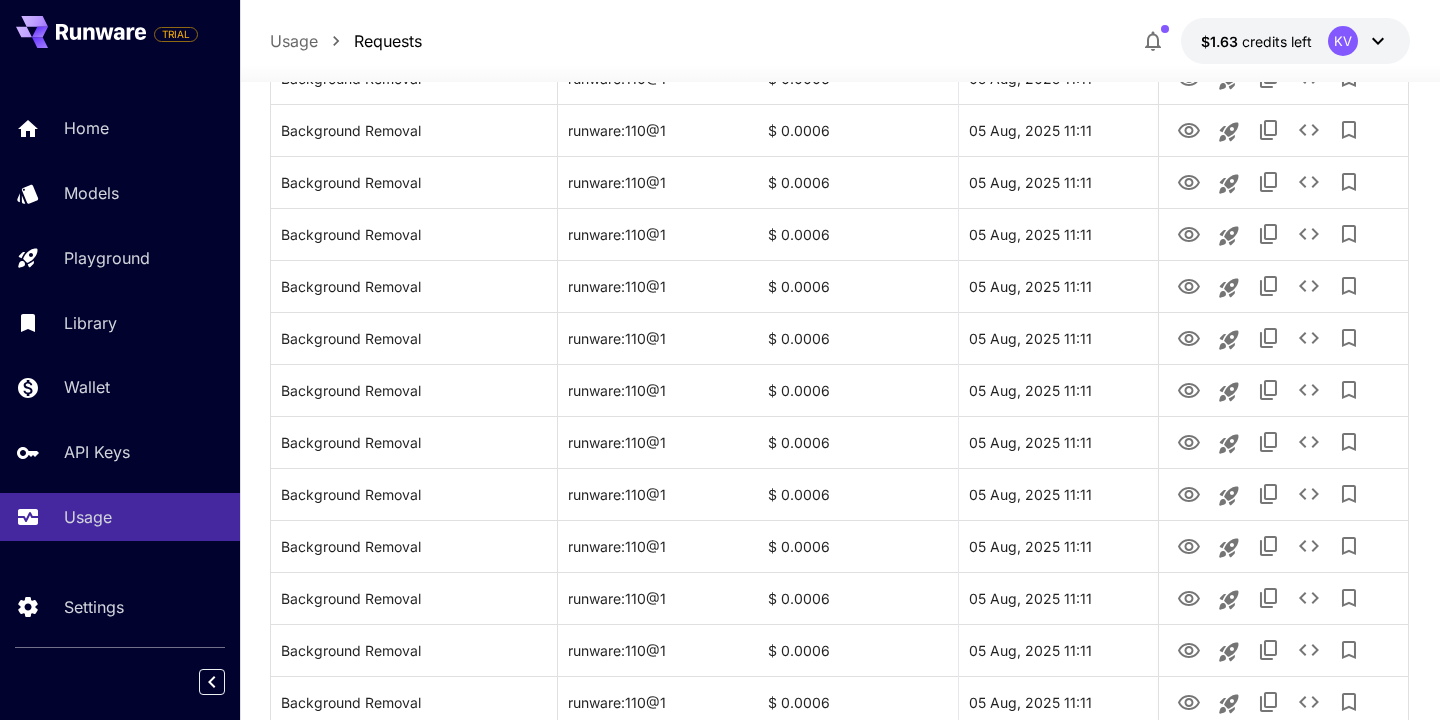 scroll, scrollTop: 2386, scrollLeft: 0, axis: vertical 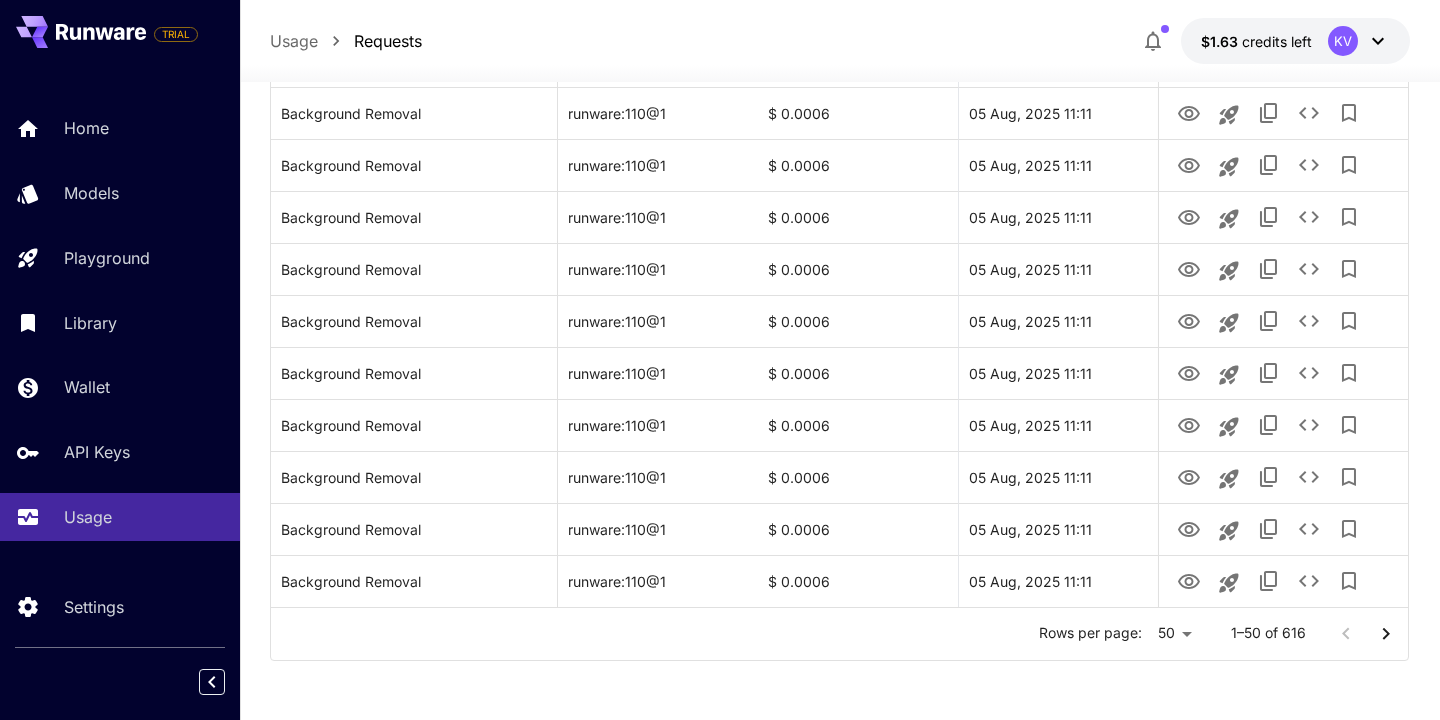 click on "**********" at bounding box center (720, -833) 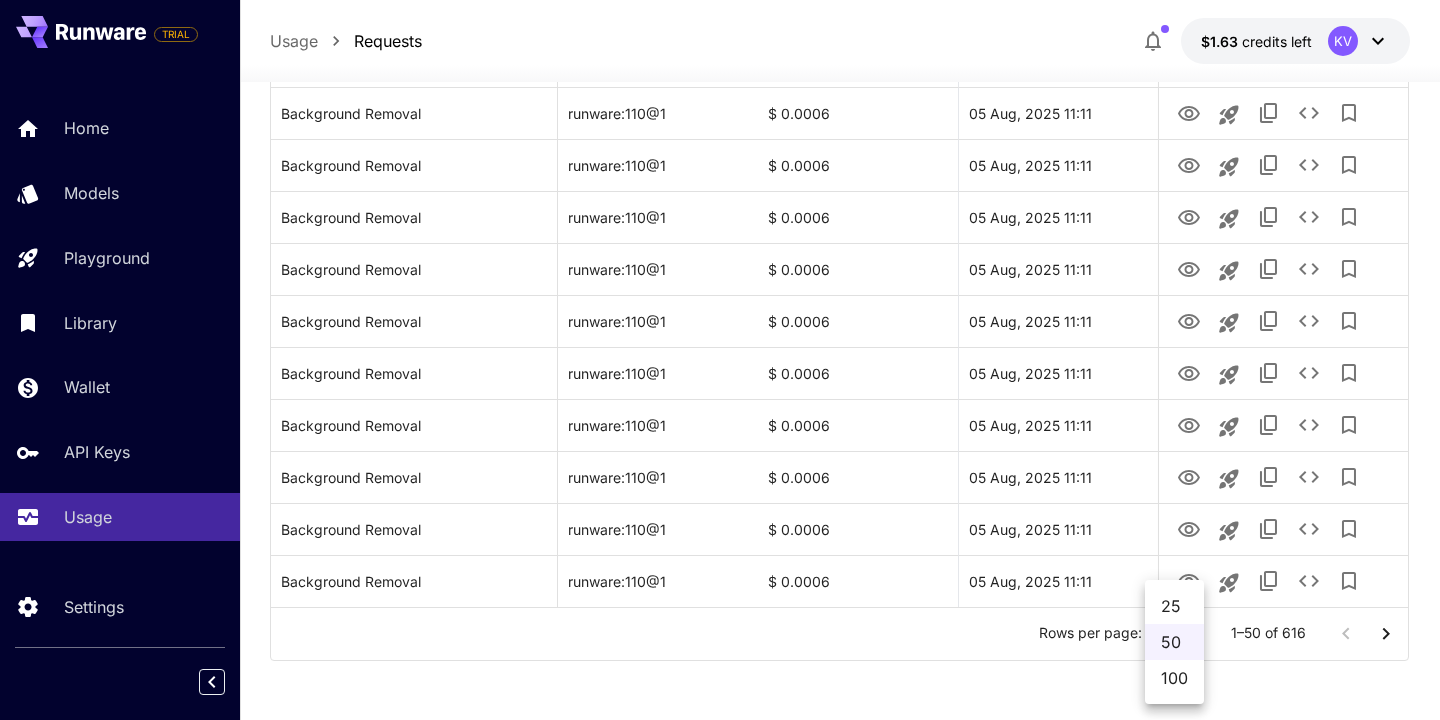 click on "100" at bounding box center [1174, 678] 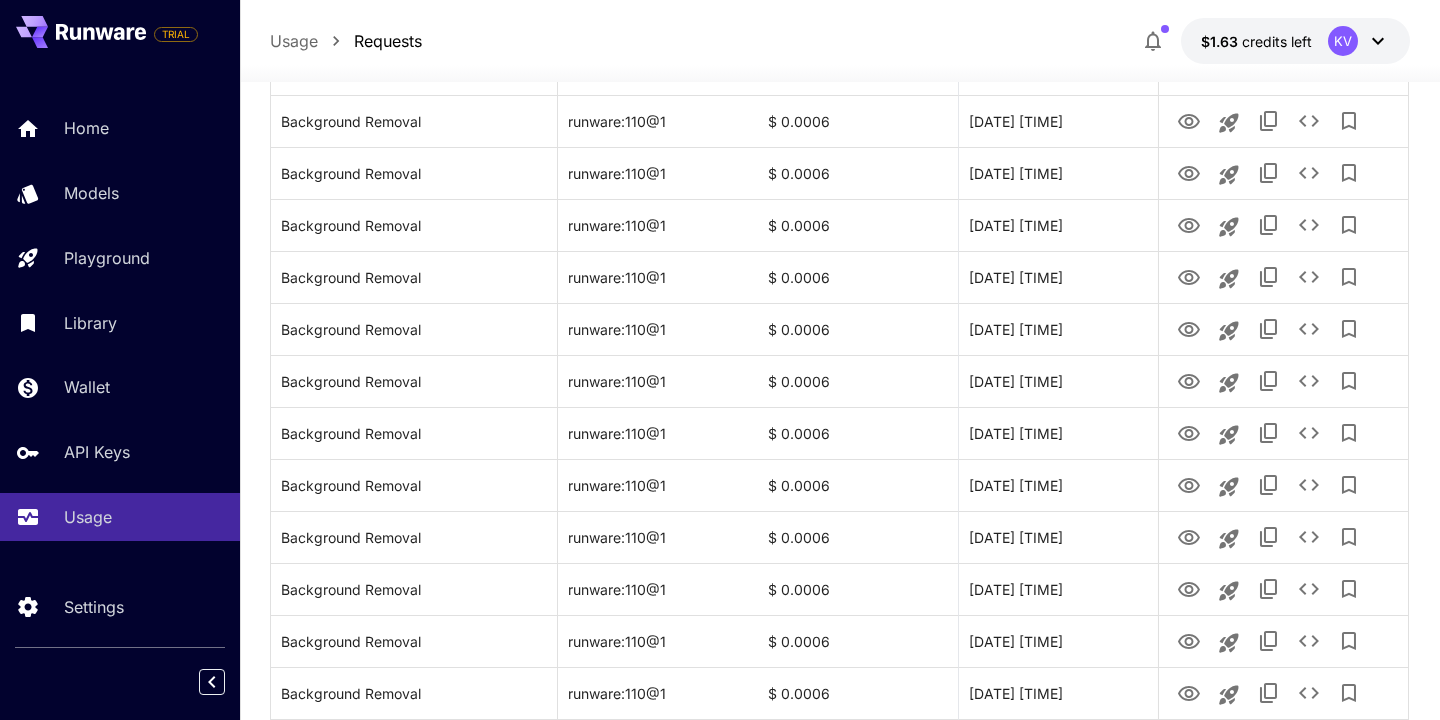 scroll, scrollTop: 4986, scrollLeft: 0, axis: vertical 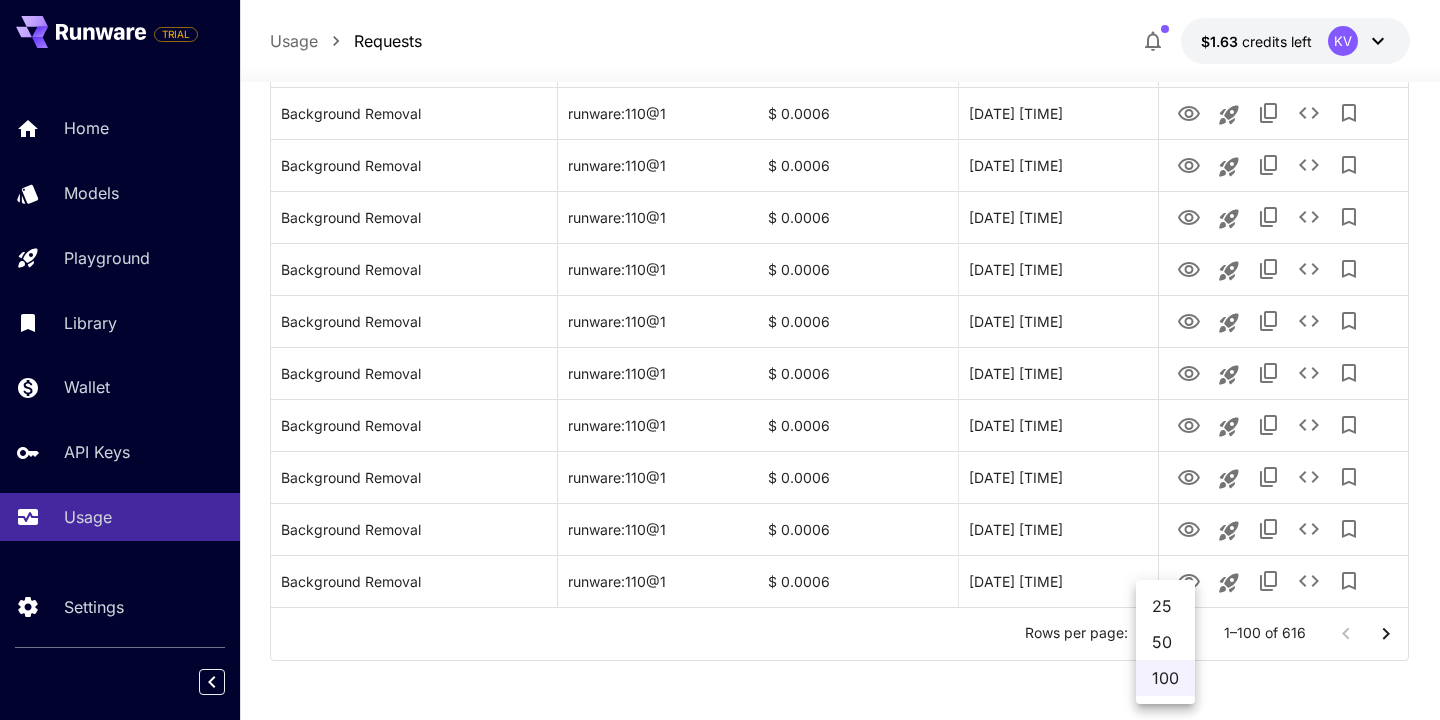 click on "**********" at bounding box center [720, -2133] 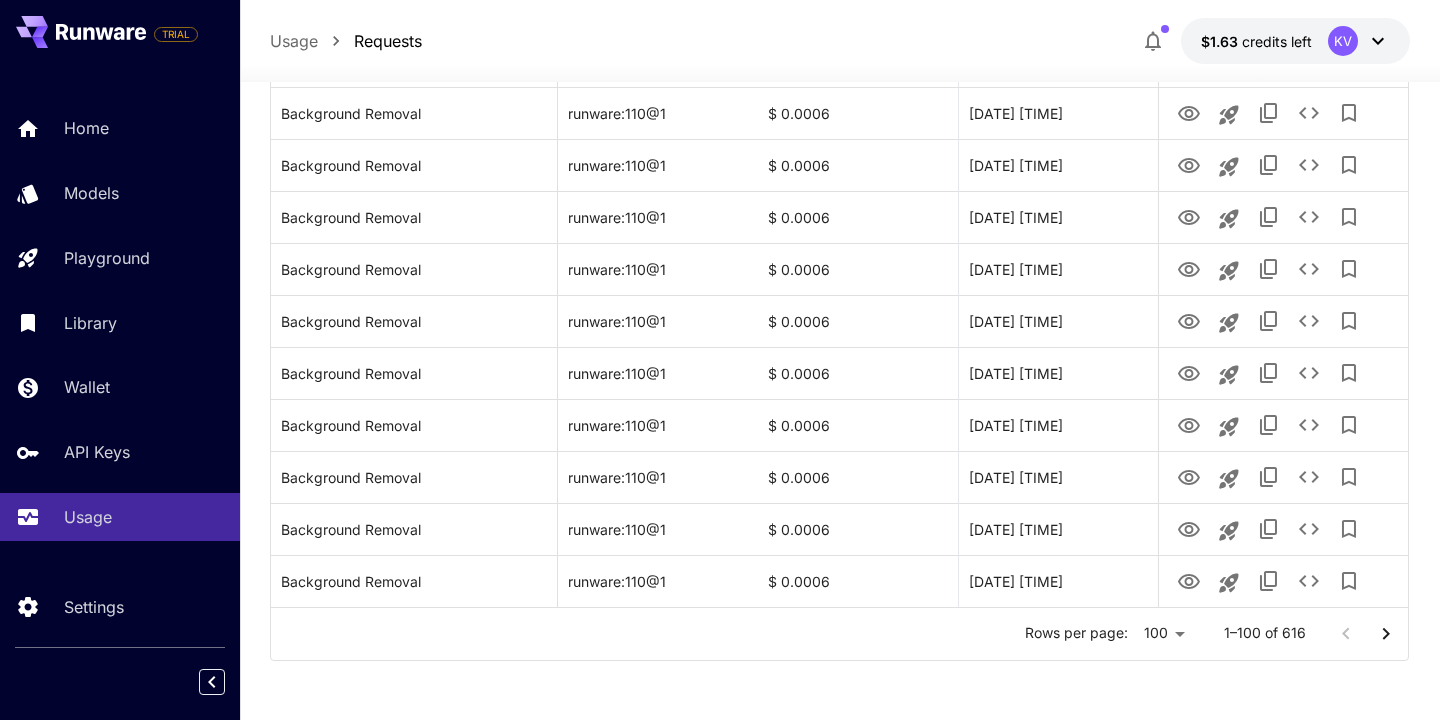 click 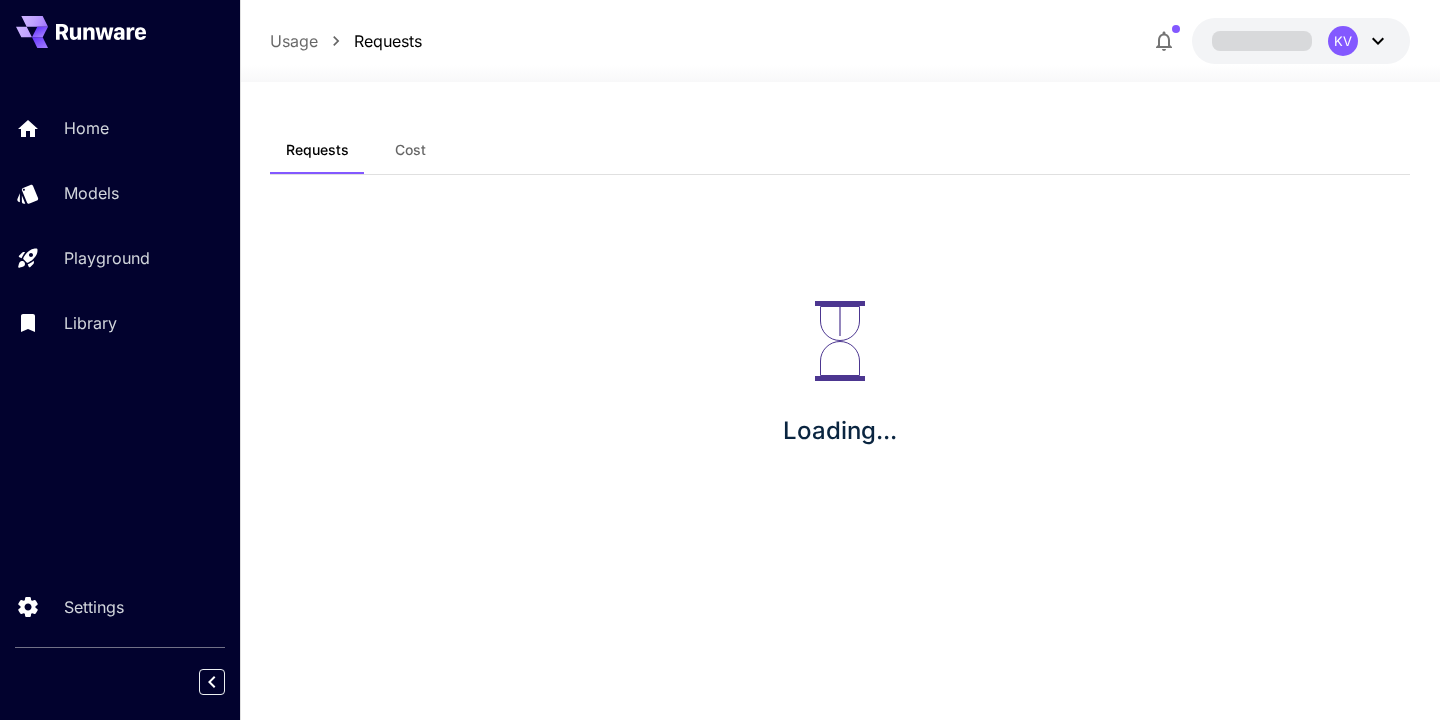 scroll, scrollTop: 0, scrollLeft: 0, axis: both 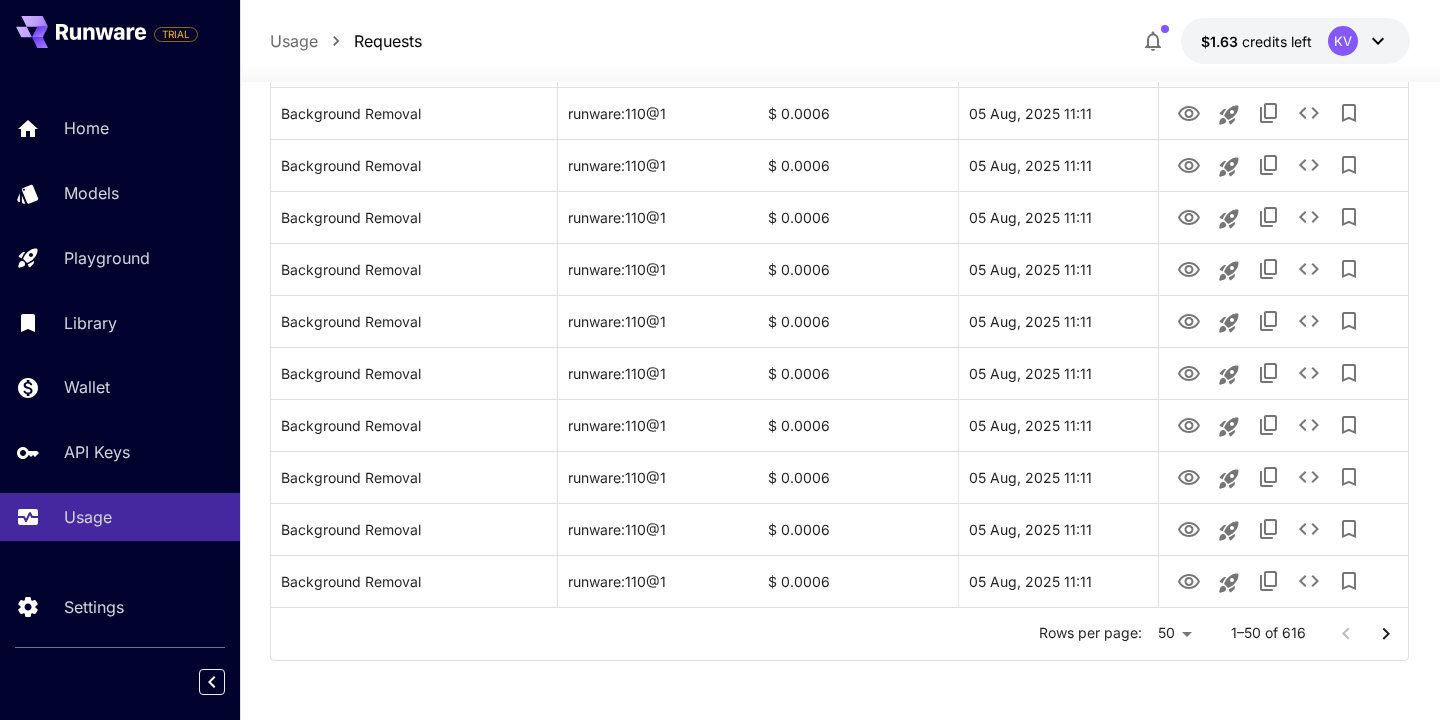 click on "**********" at bounding box center [720, -833] 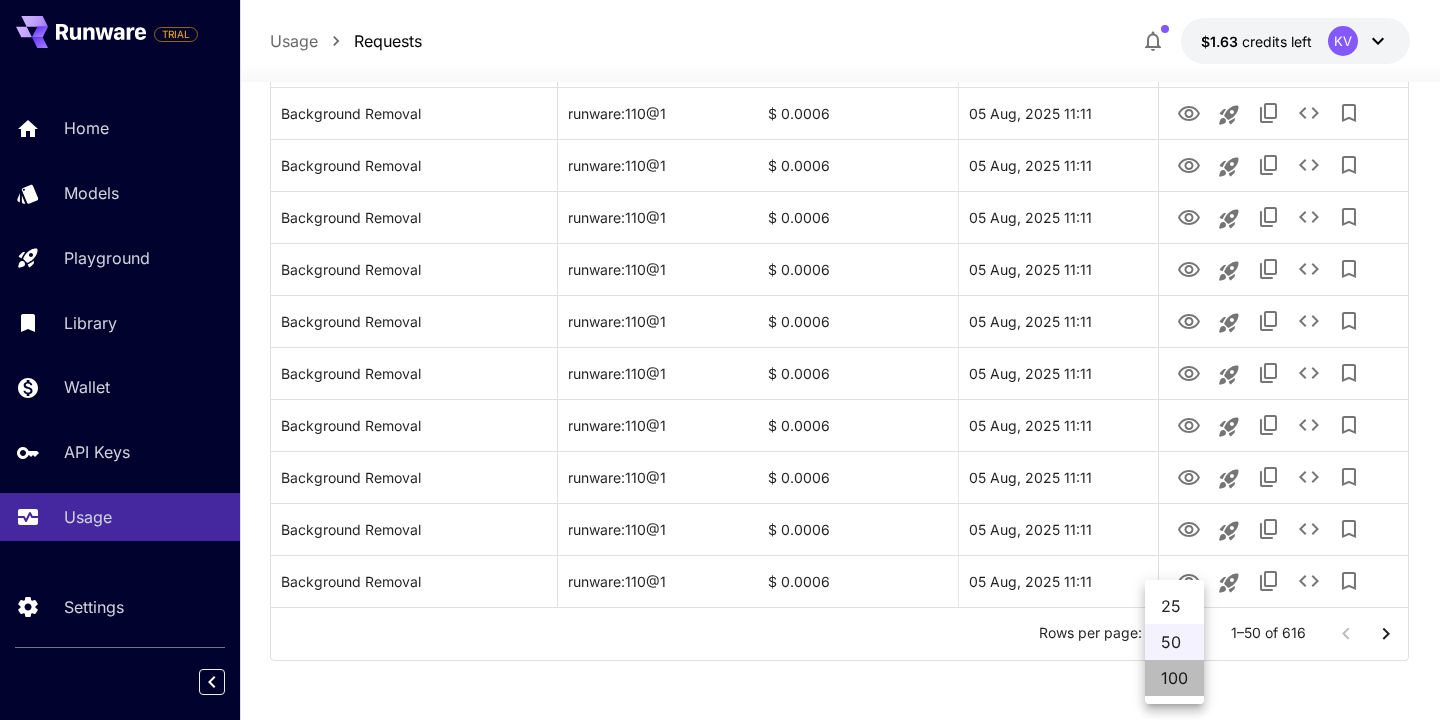 click on "100" at bounding box center (1174, 678) 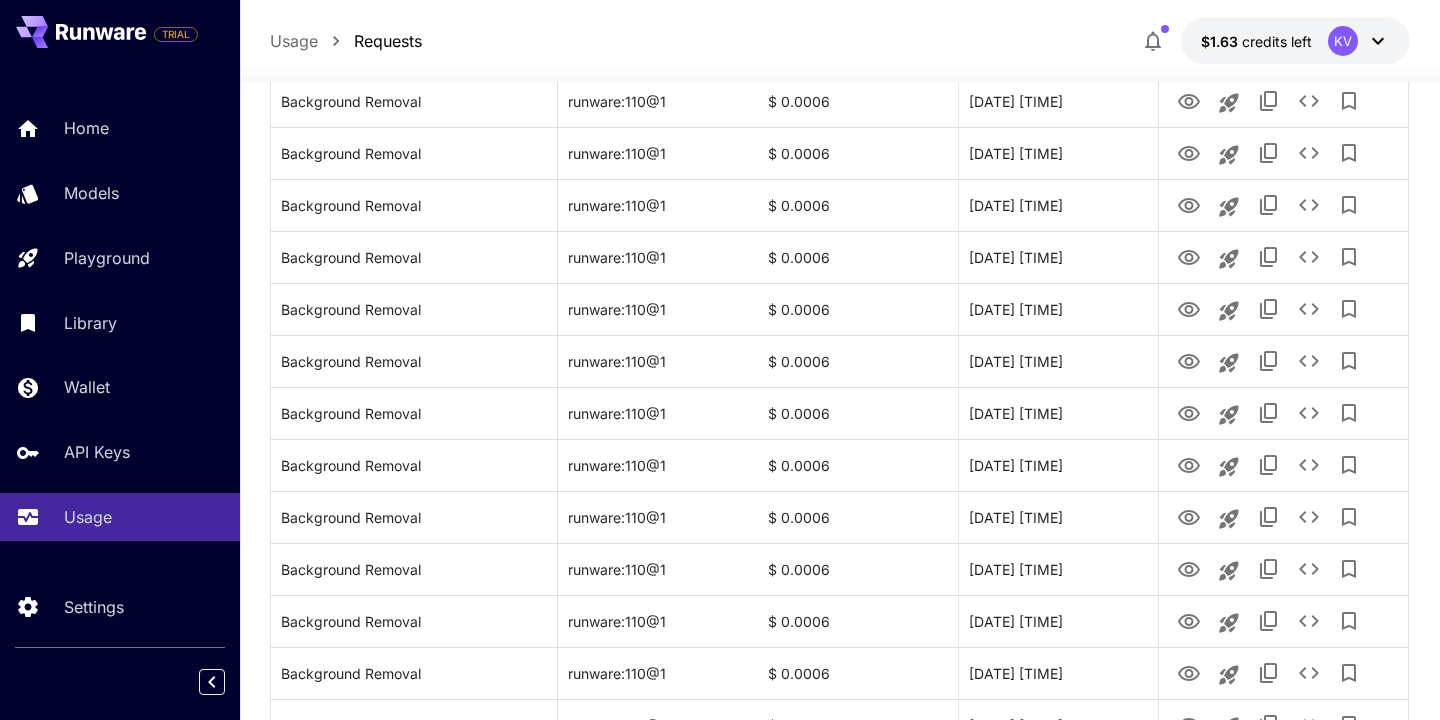 scroll, scrollTop: 4986, scrollLeft: 0, axis: vertical 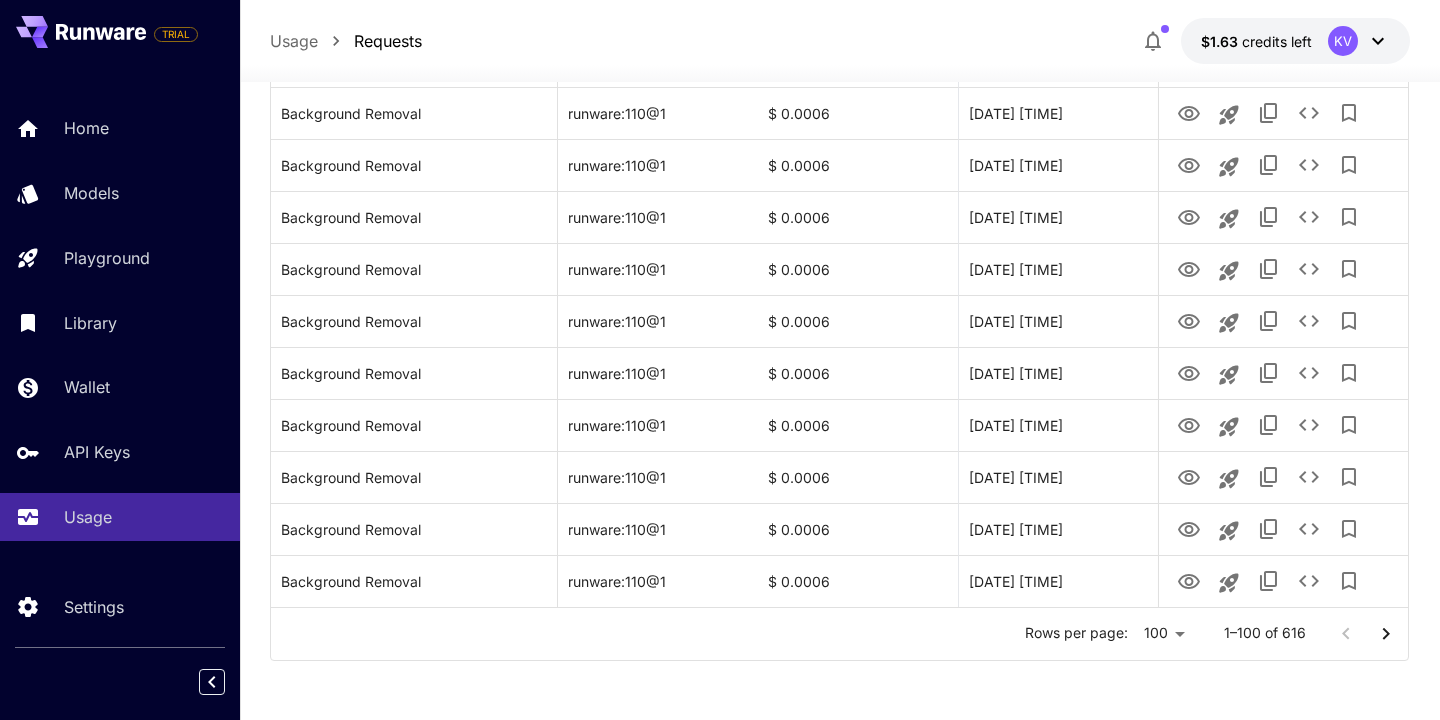 click 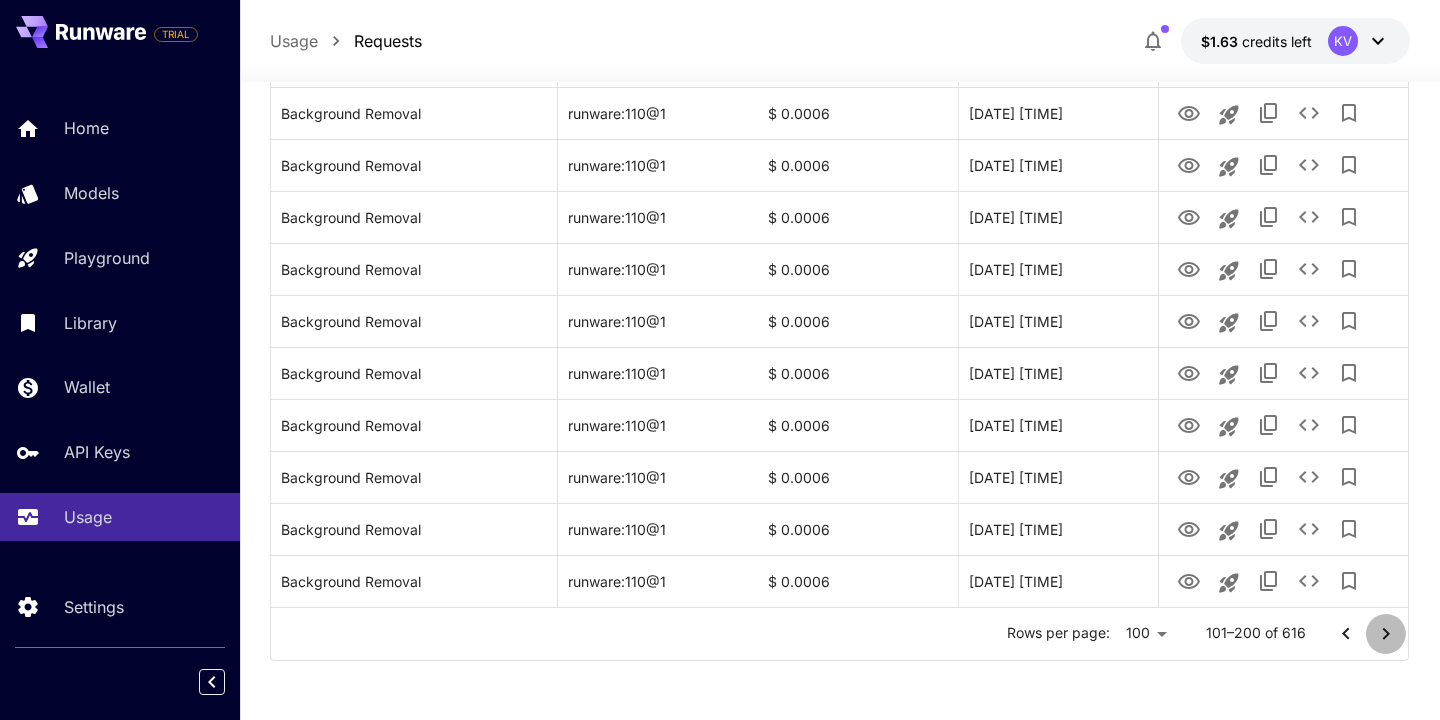 click 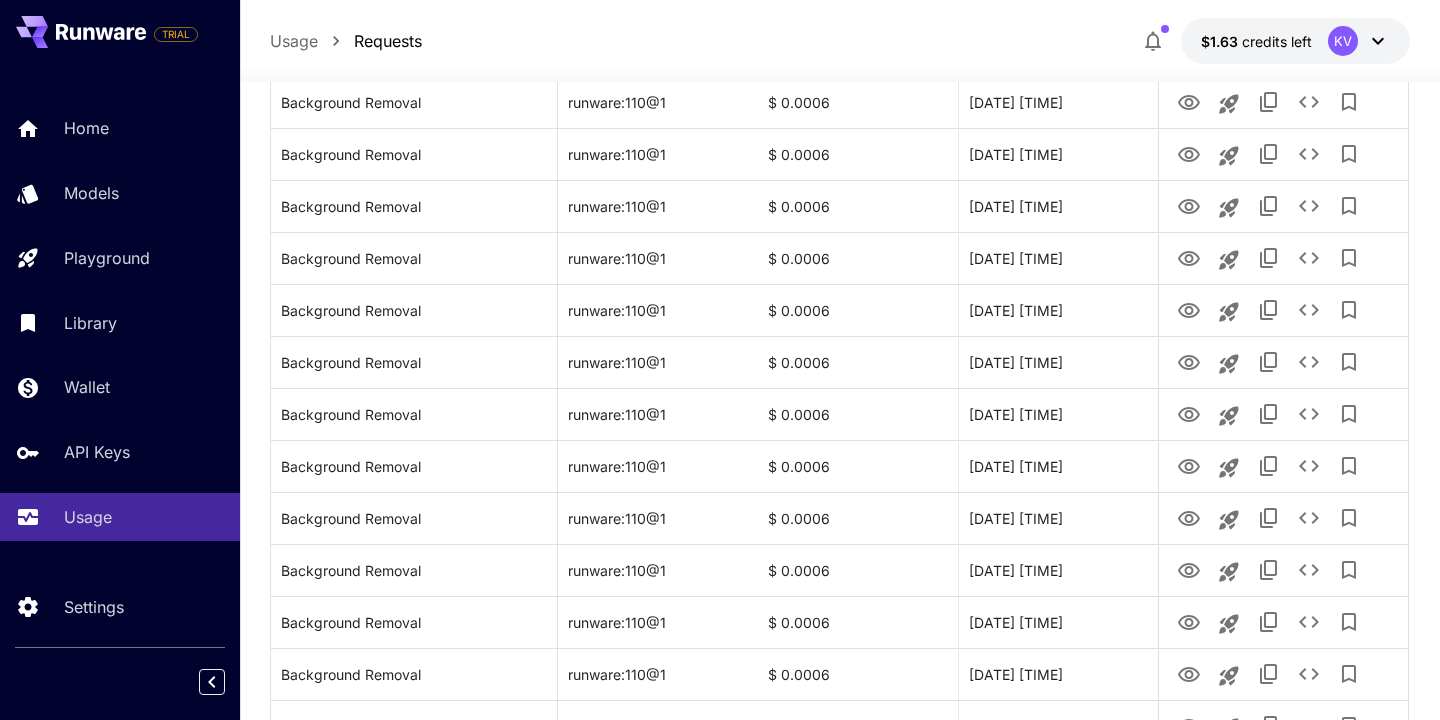 scroll, scrollTop: 4574, scrollLeft: 0, axis: vertical 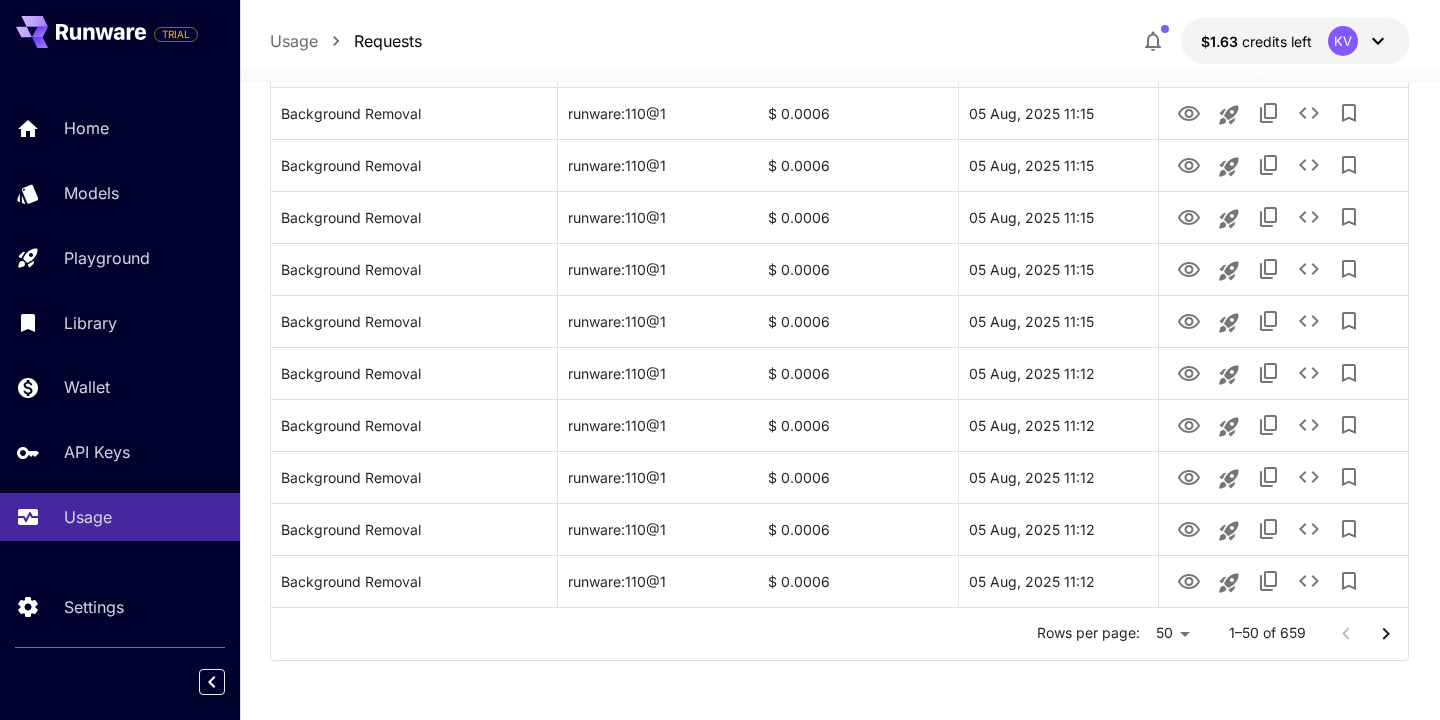 click on "1–50 of 659" at bounding box center [1267, 633] 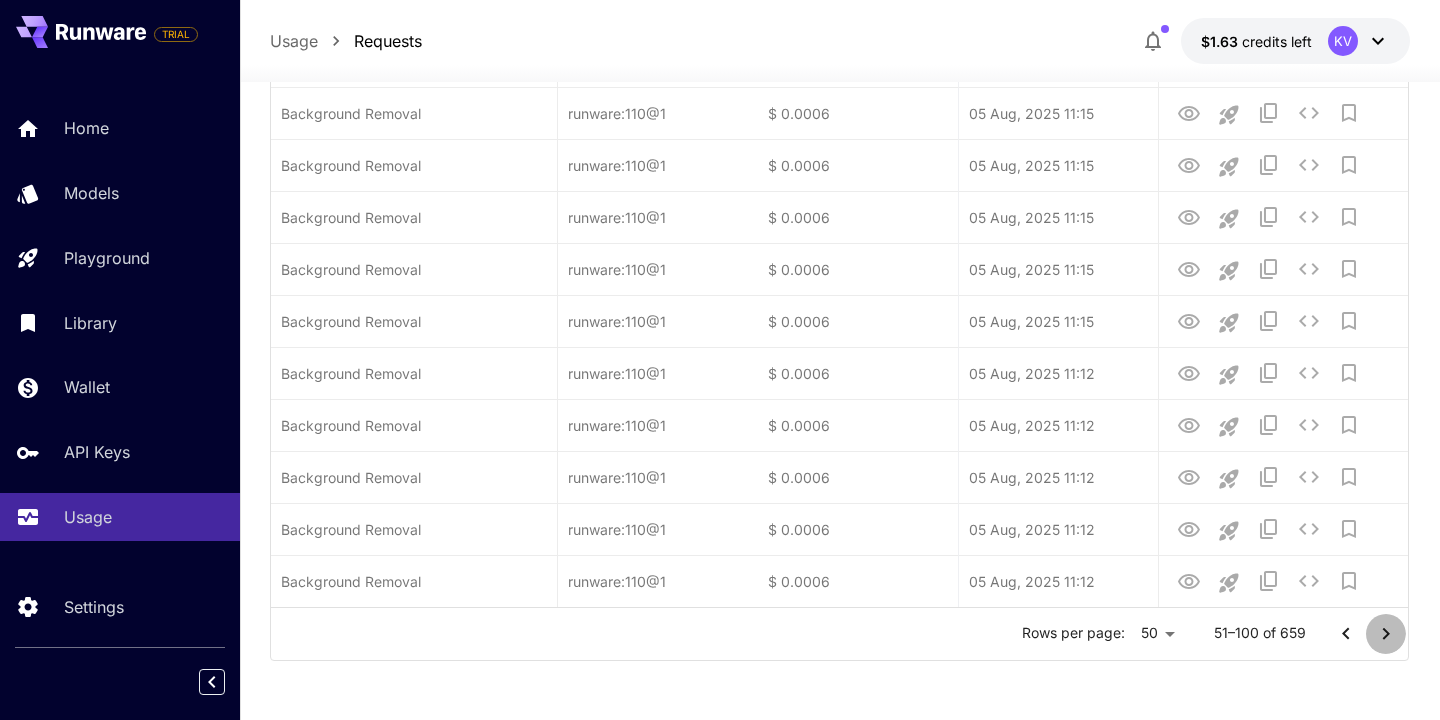 click 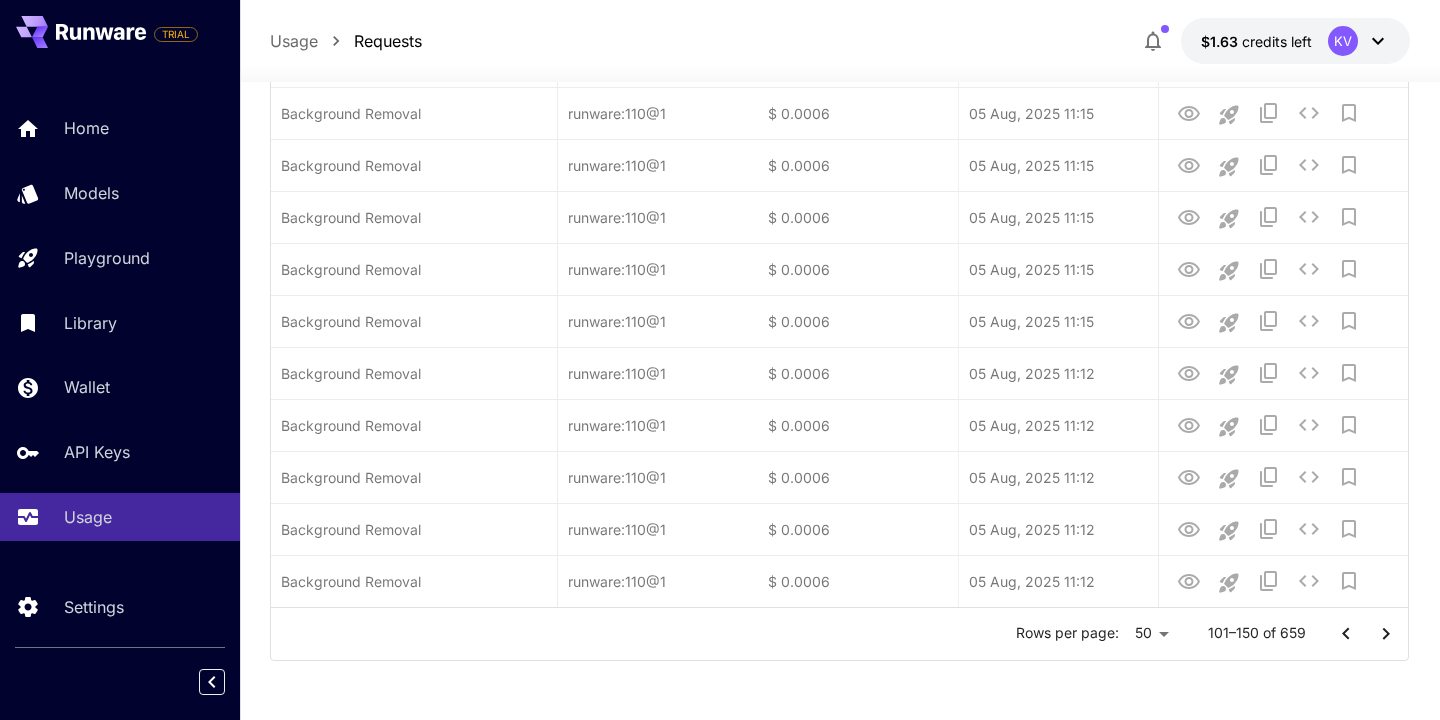 click 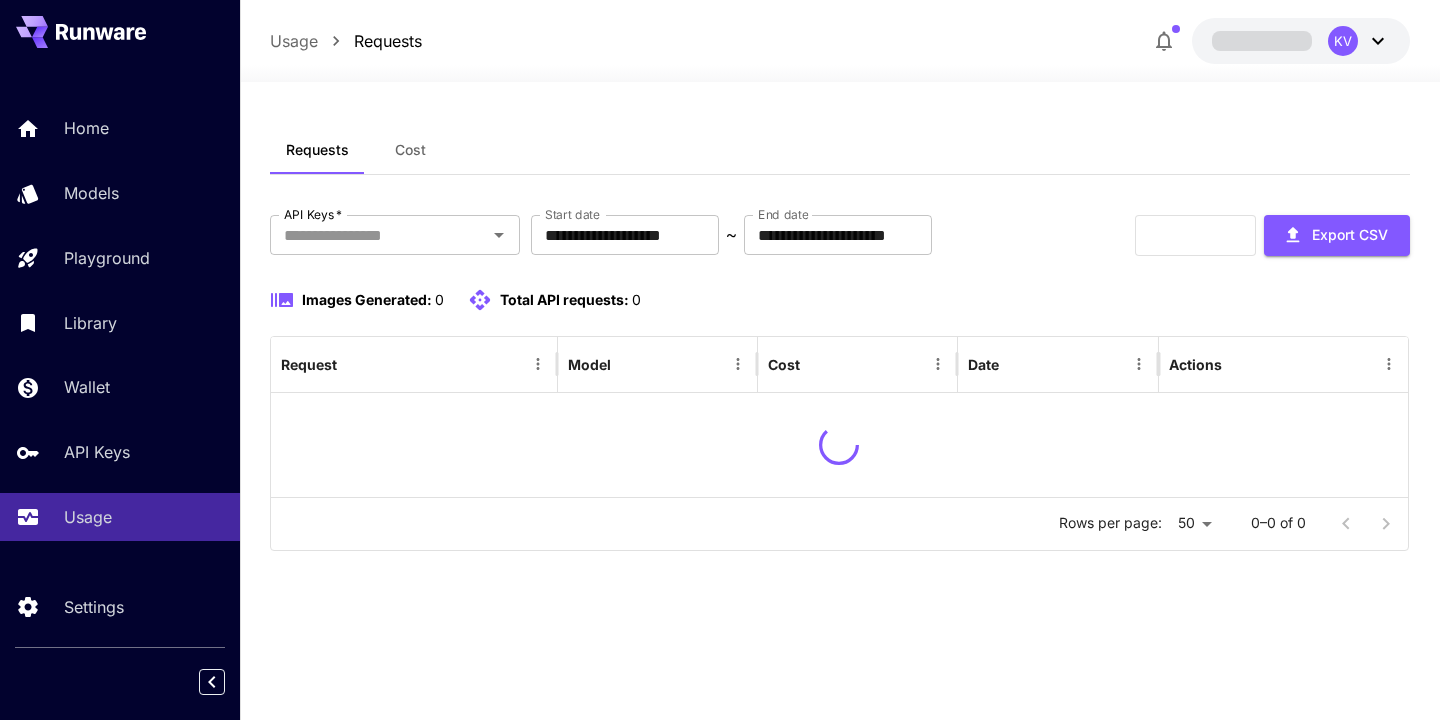 scroll, scrollTop: 0, scrollLeft: 0, axis: both 